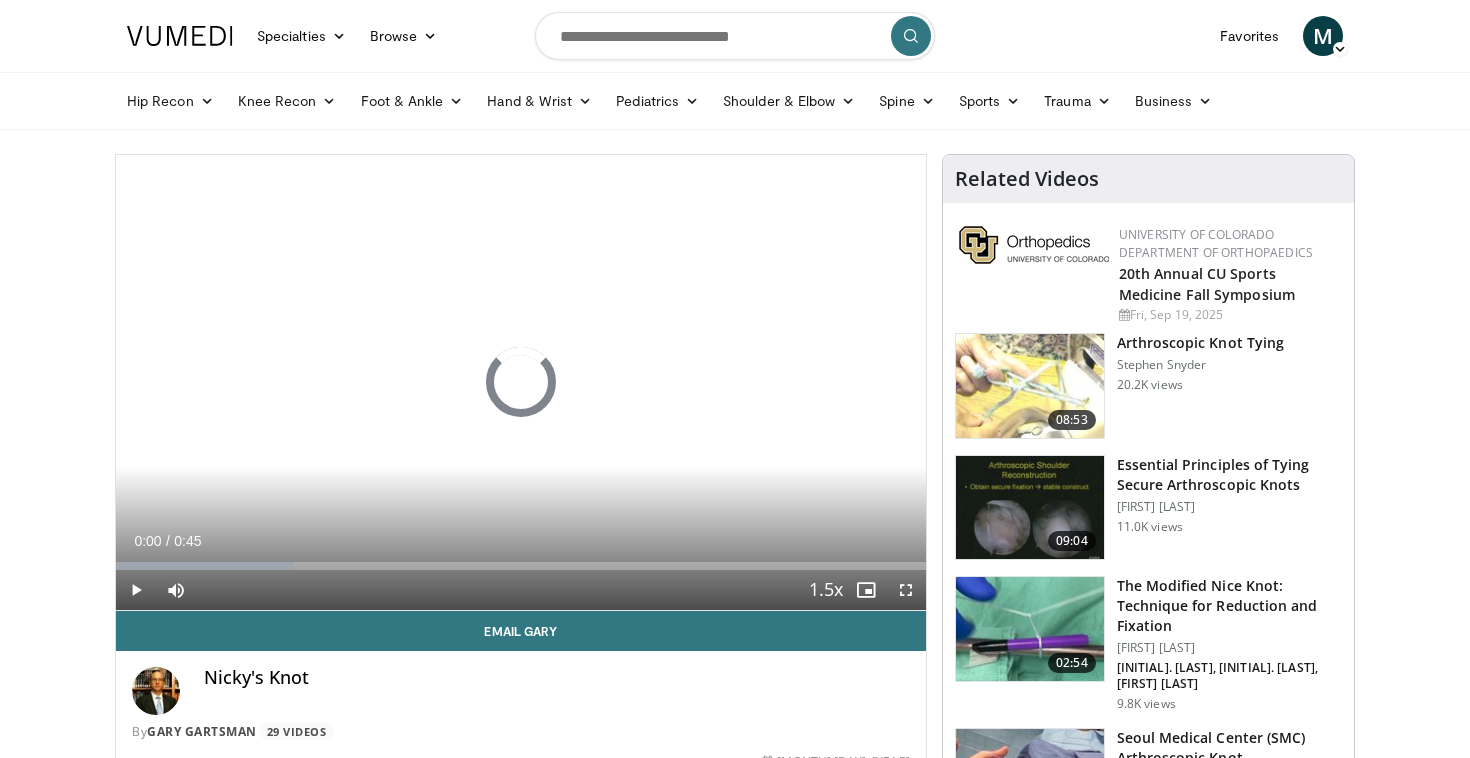 scroll, scrollTop: 0, scrollLeft: 0, axis: both 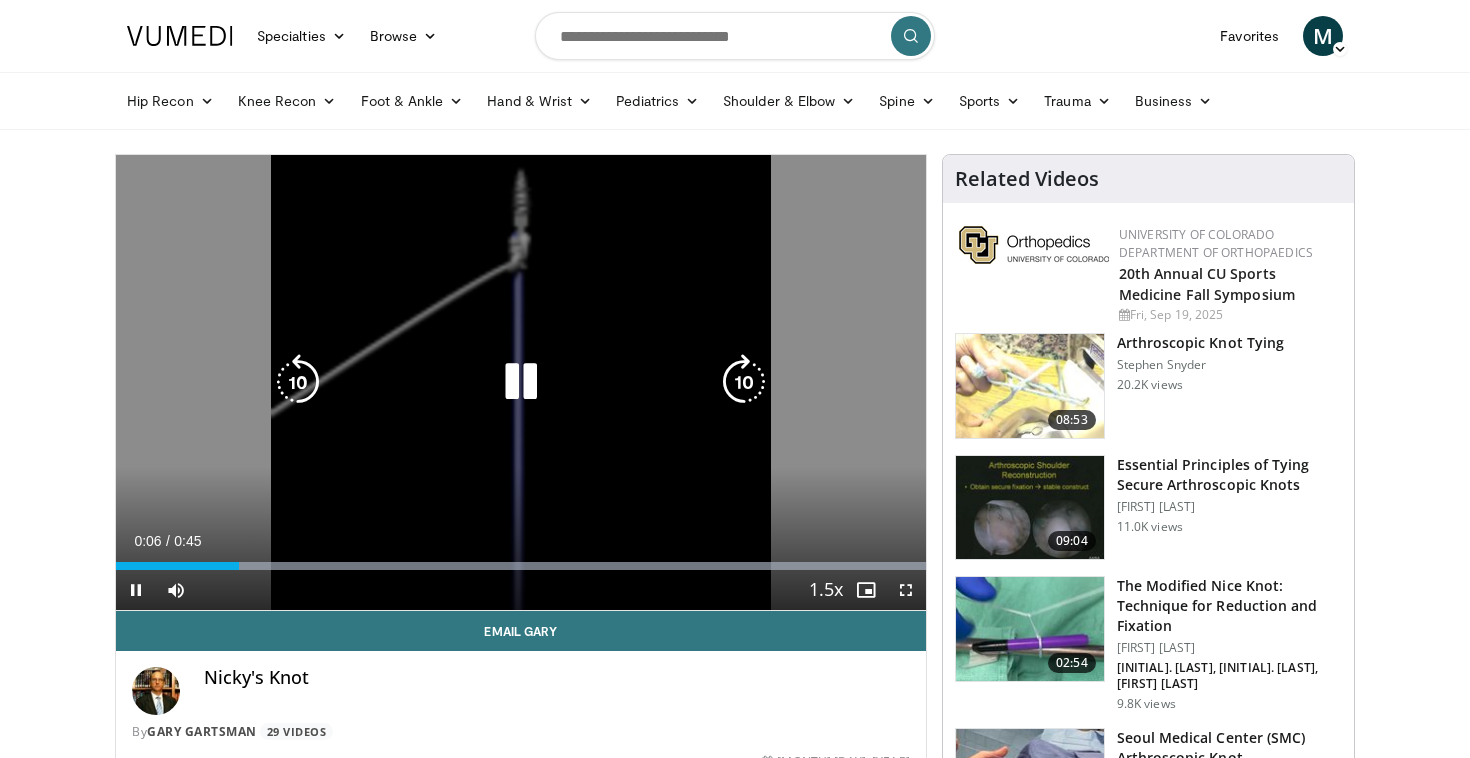 click at bounding box center (521, 382) 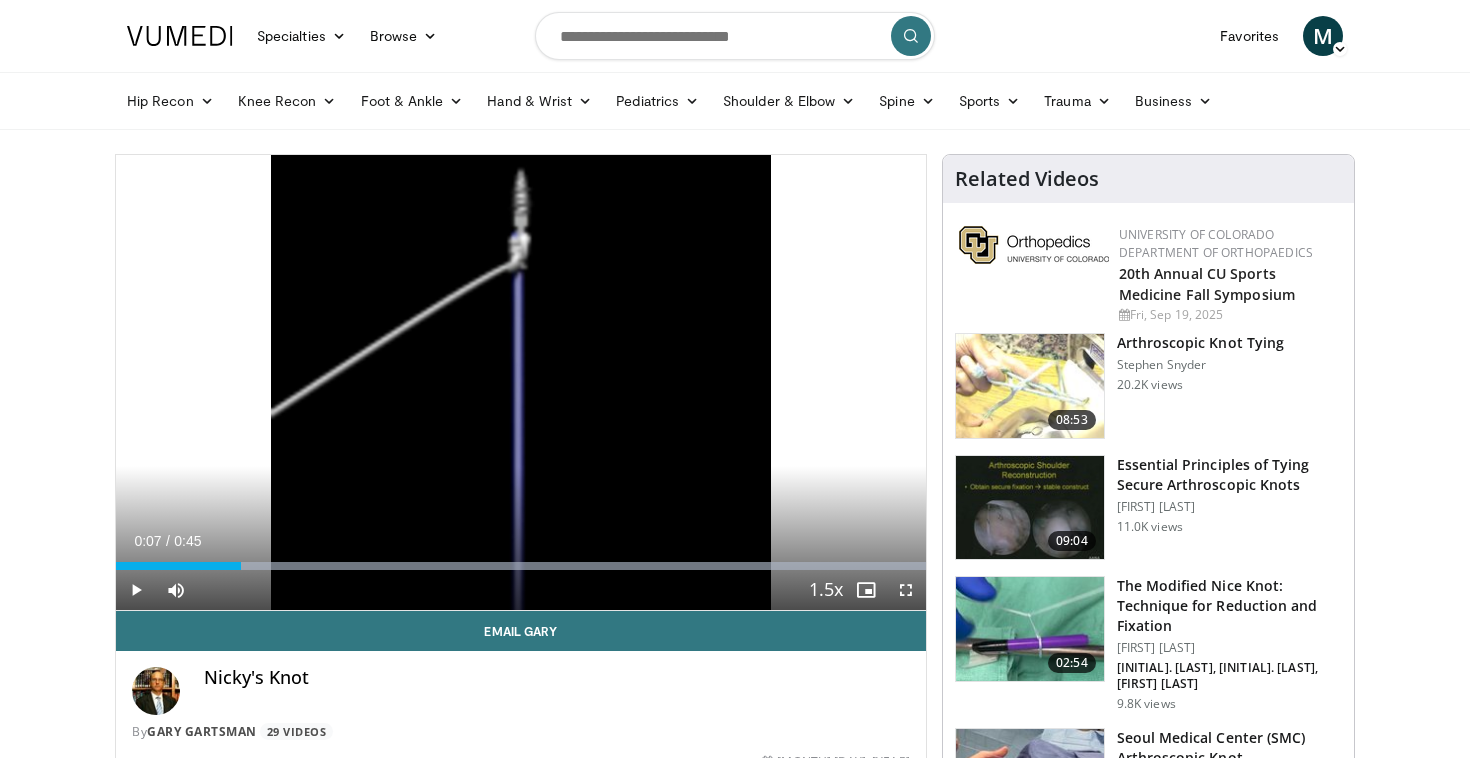 click on "10 seconds
Tap to unmute" at bounding box center (521, 382) 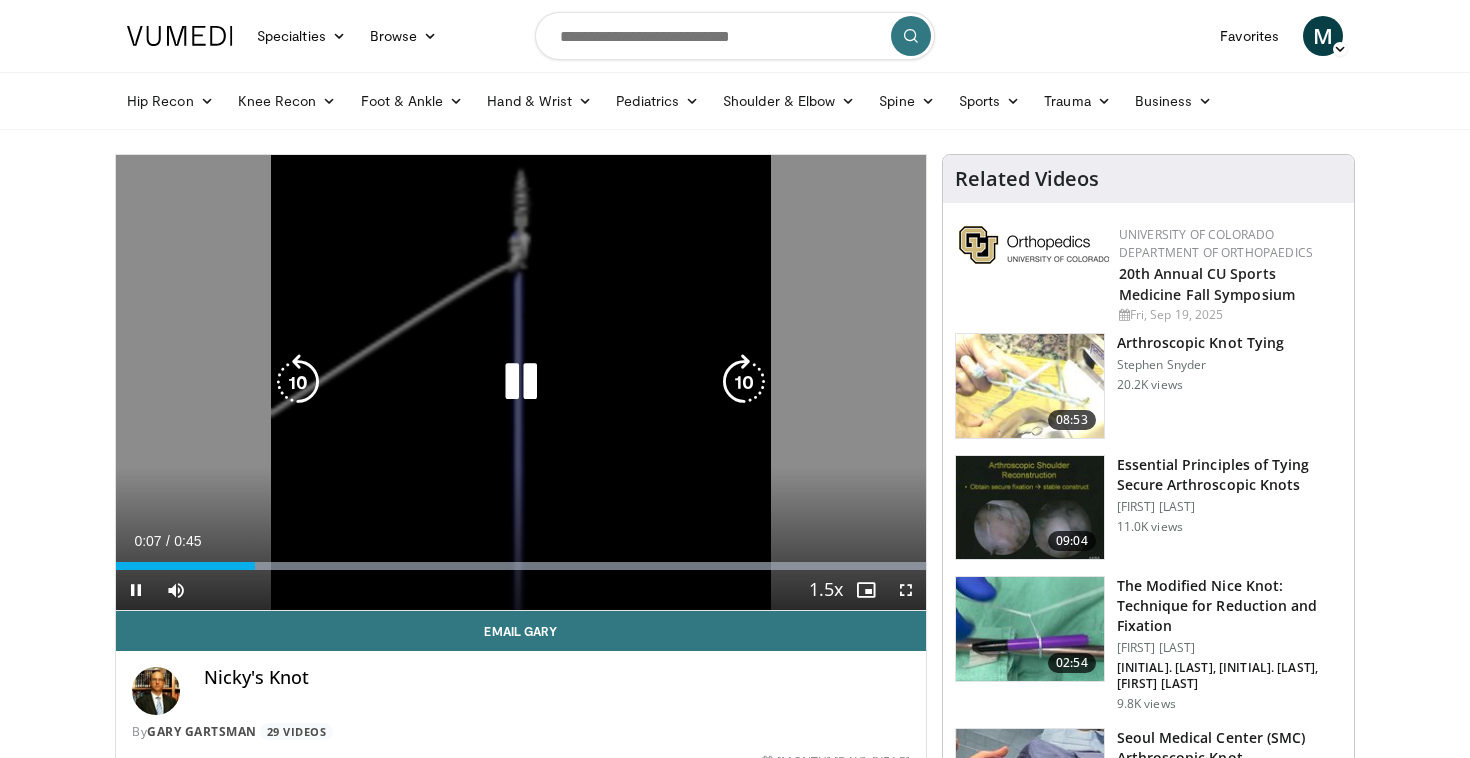 click on "10 seconds
Tap to unmute" at bounding box center (521, 382) 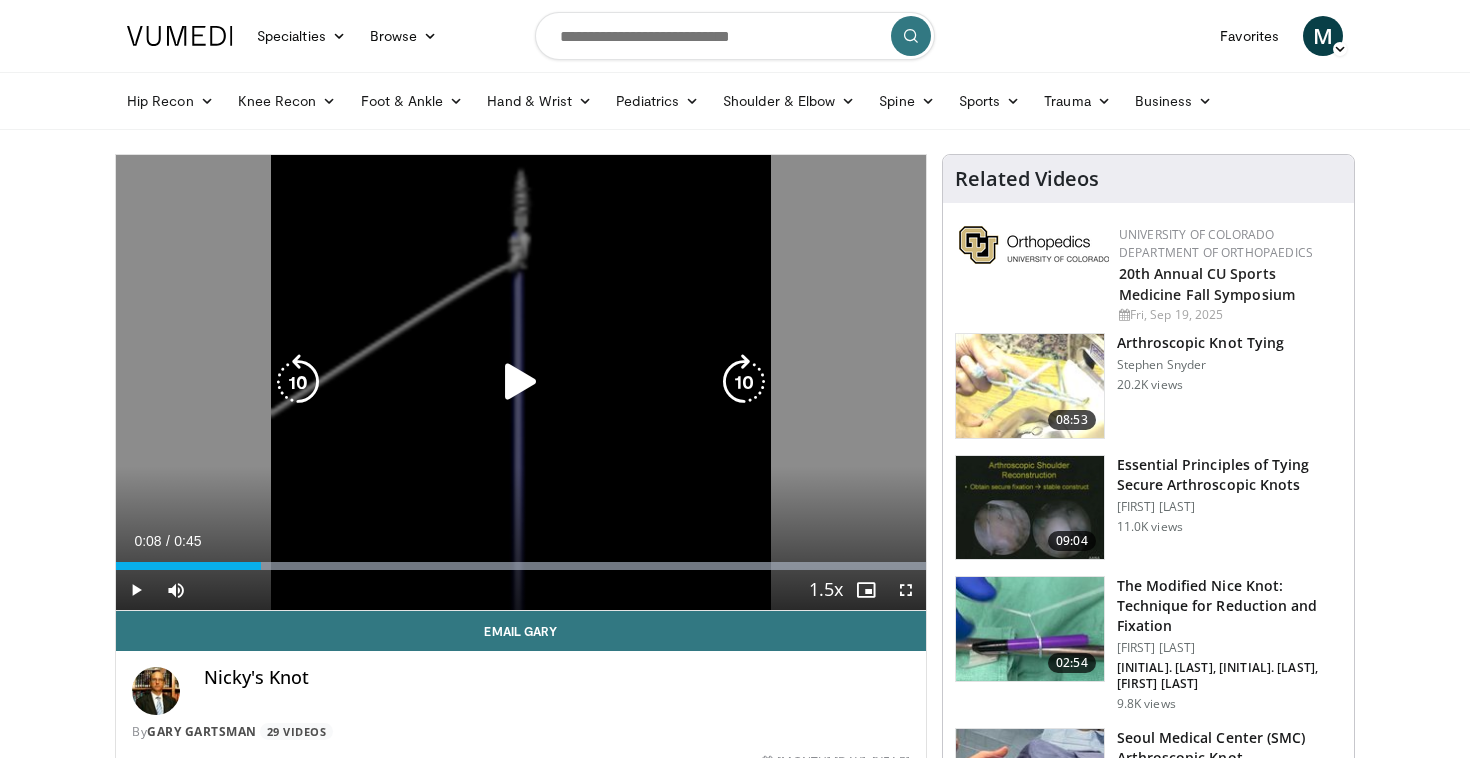 click at bounding box center (521, 382) 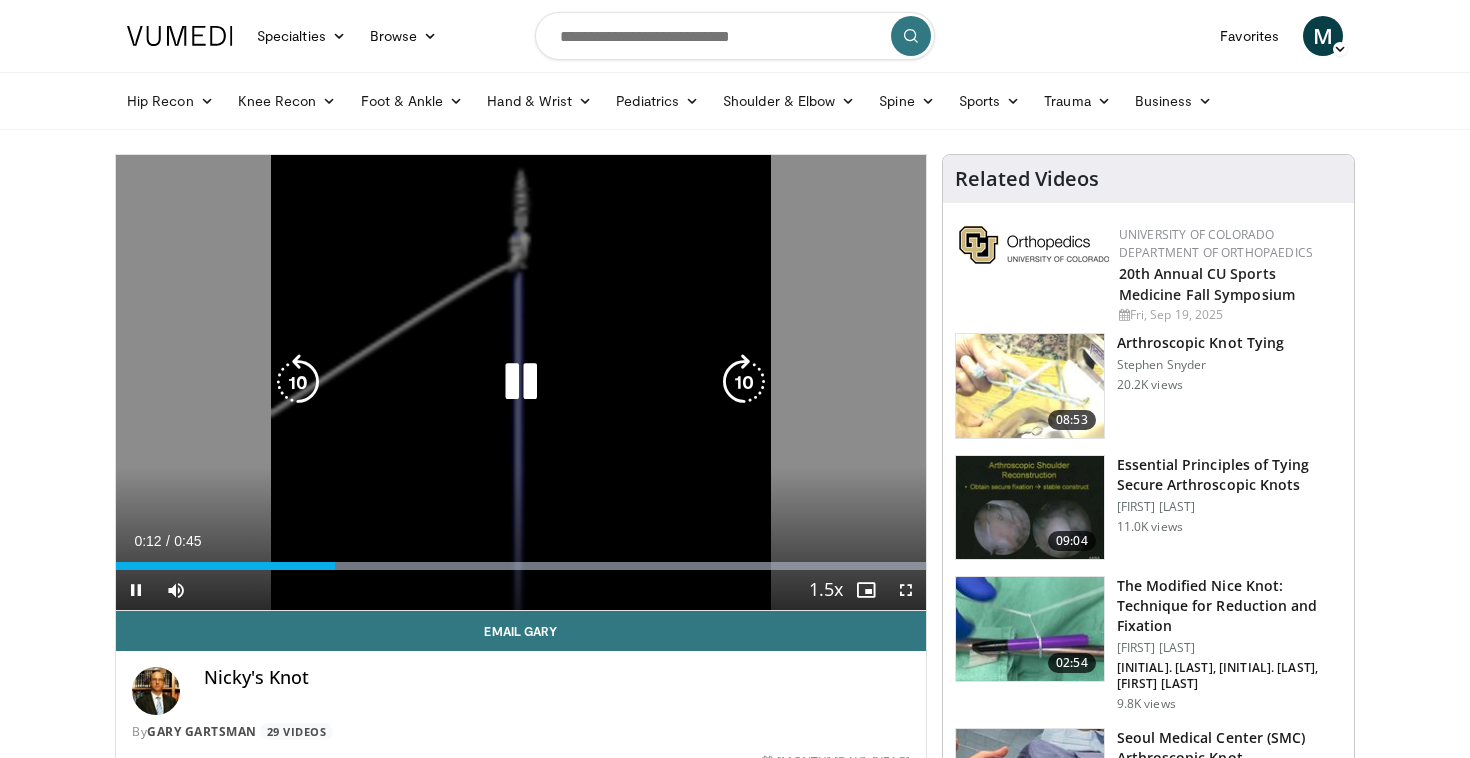 click at bounding box center [521, 382] 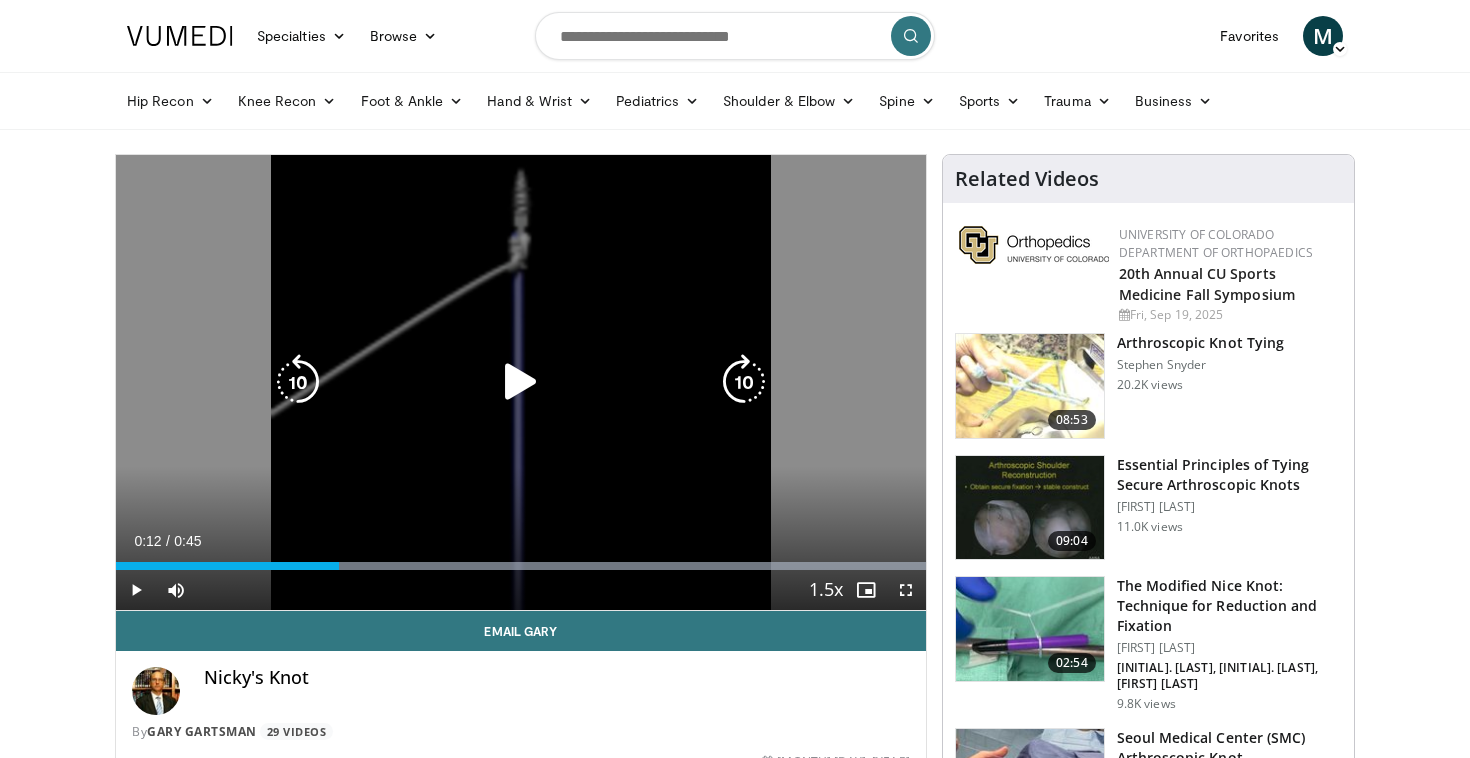 click at bounding box center (521, 382) 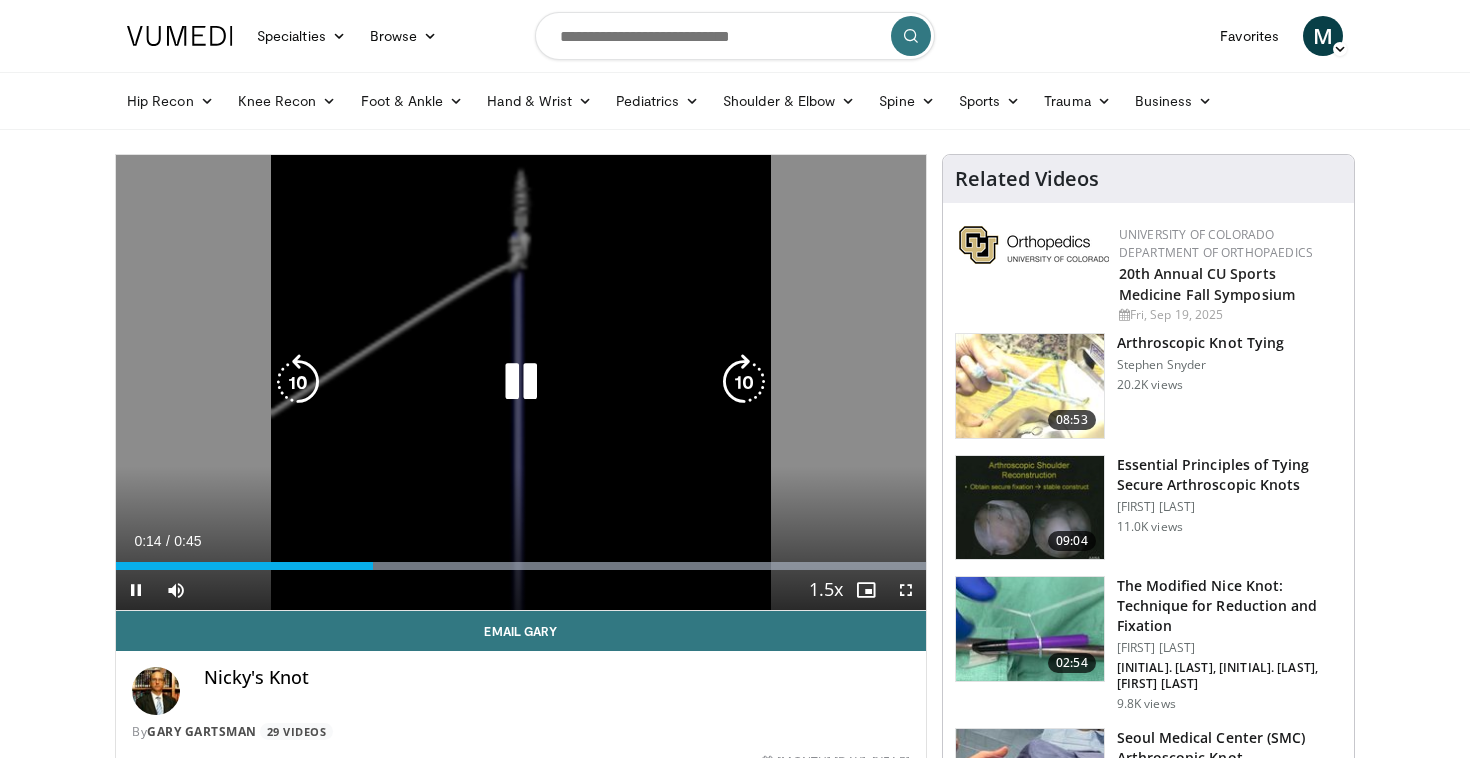 click at bounding box center [521, 382] 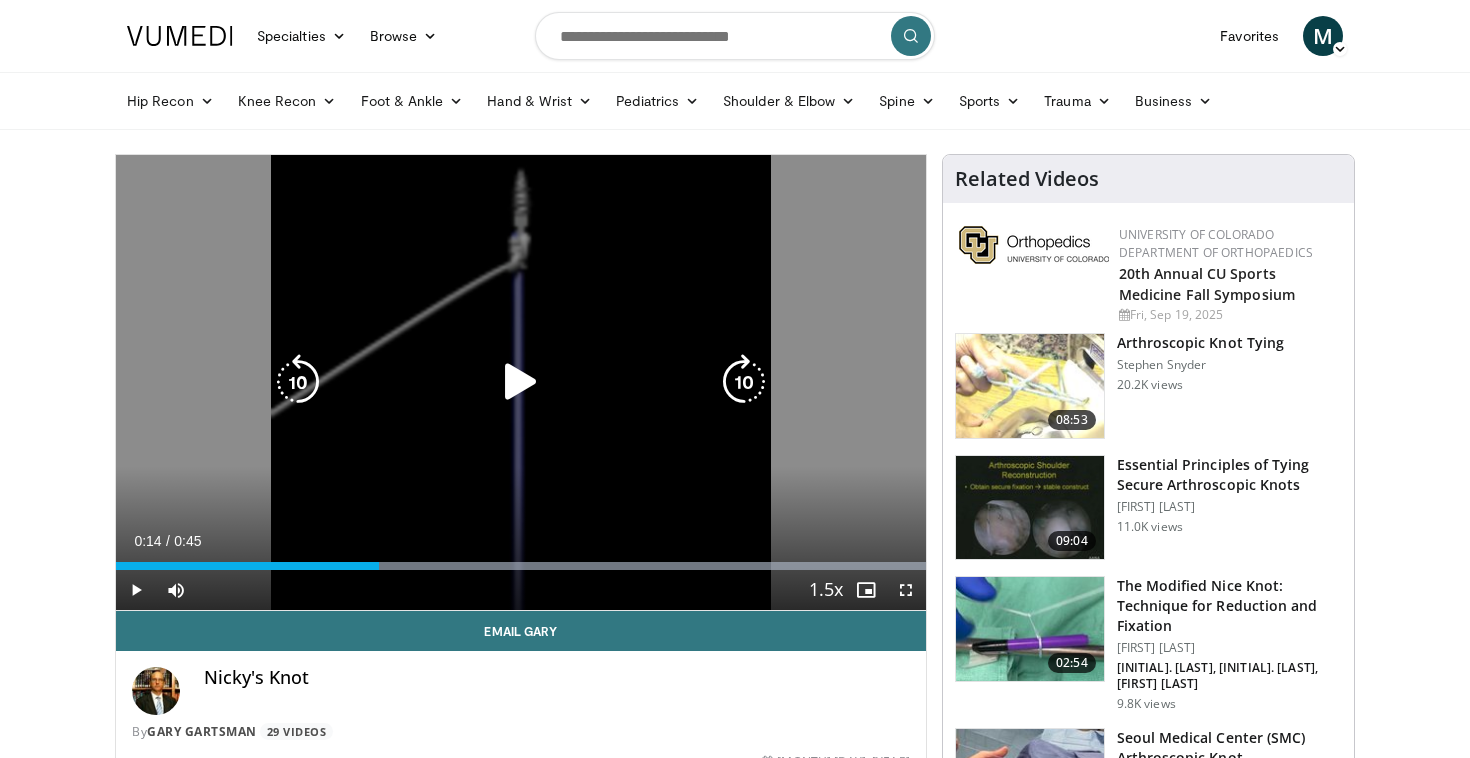 click on "10 seconds
Tap to unmute" at bounding box center (521, 382) 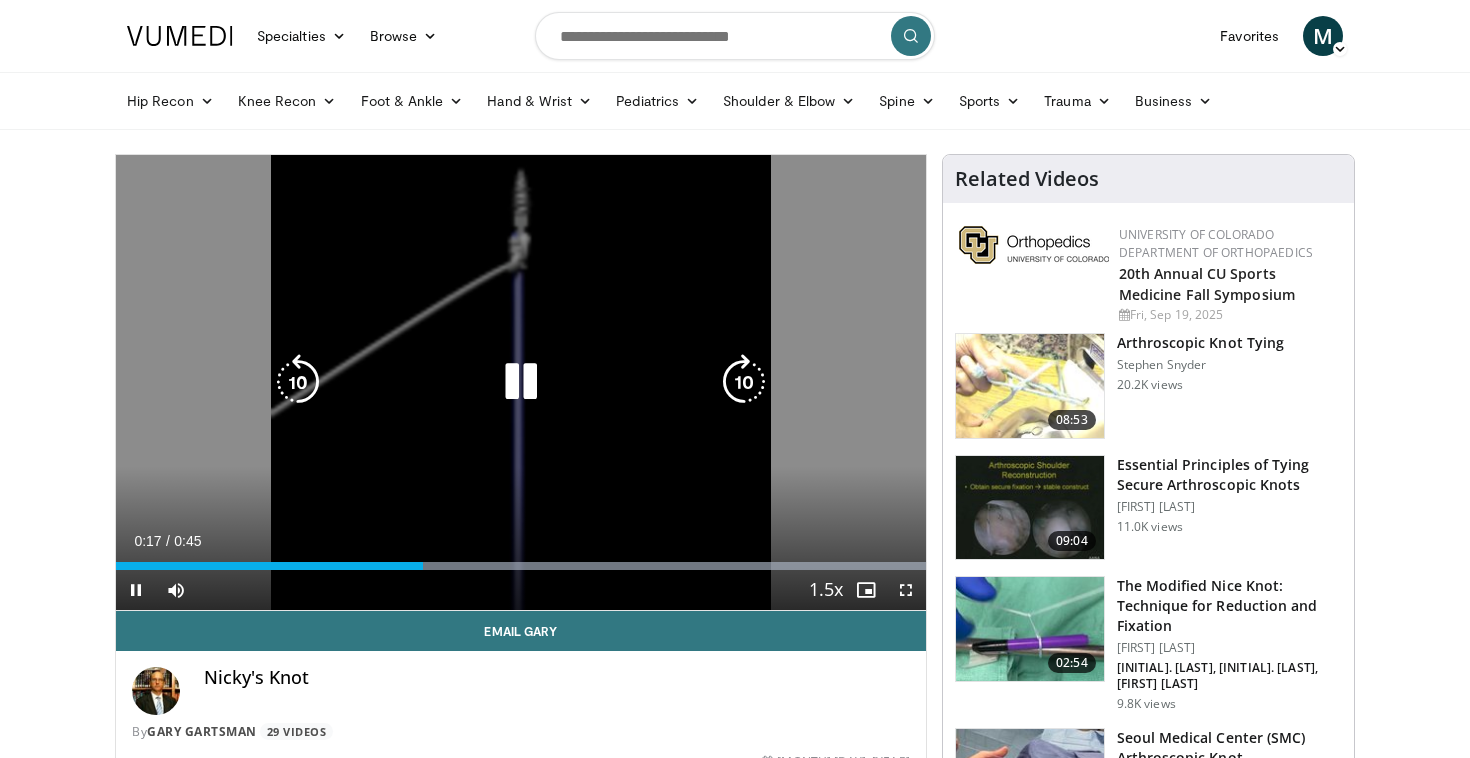 click at bounding box center (521, 382) 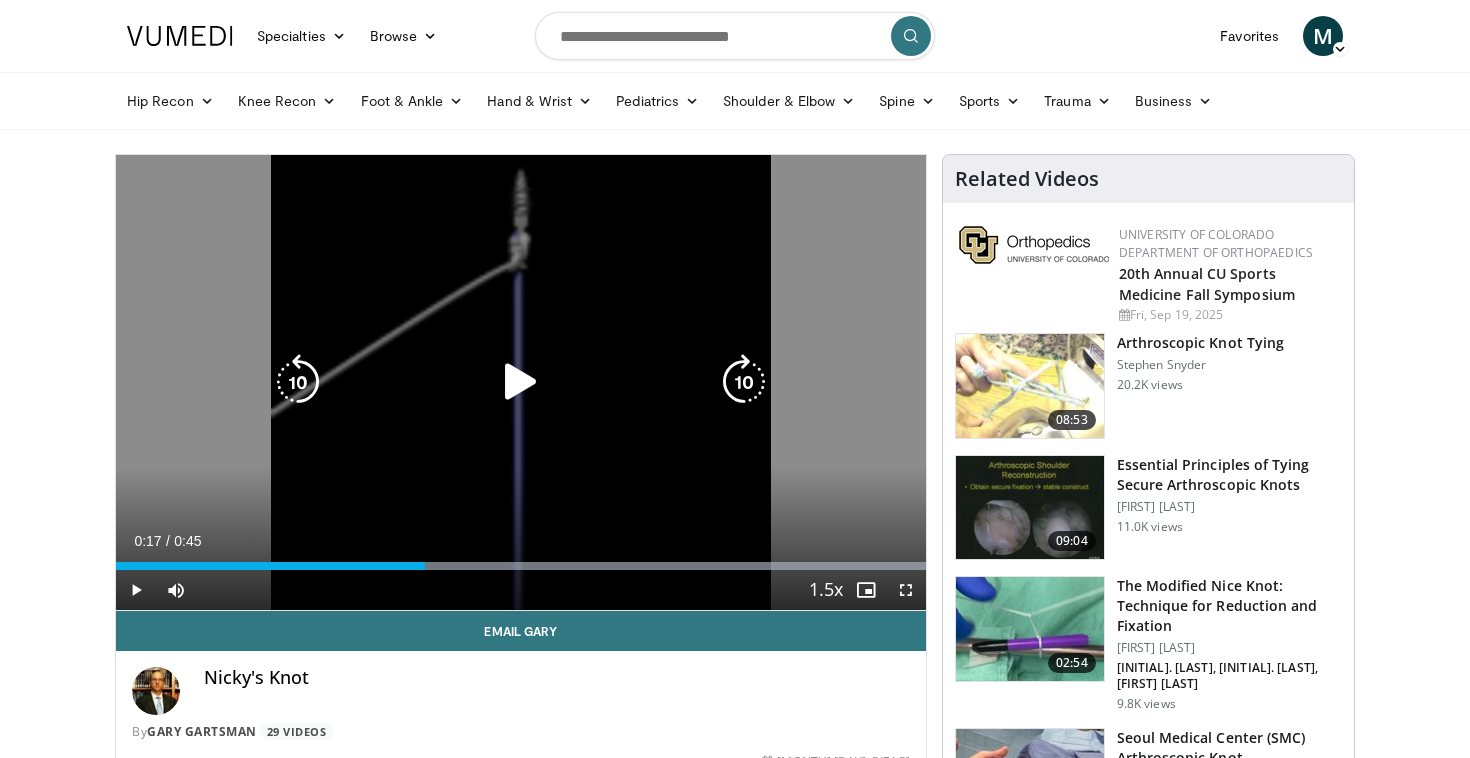 click at bounding box center [521, 382] 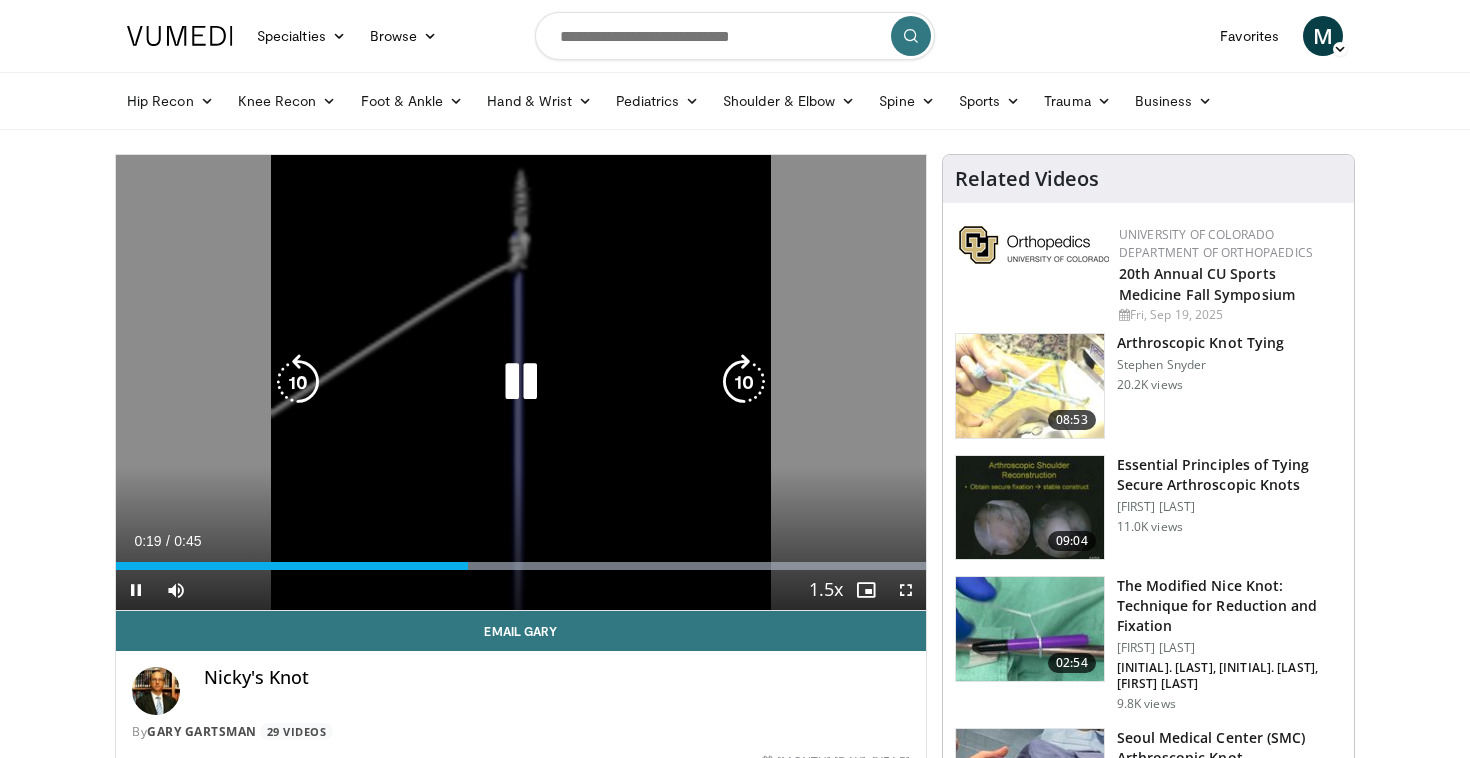 click at bounding box center [521, 382] 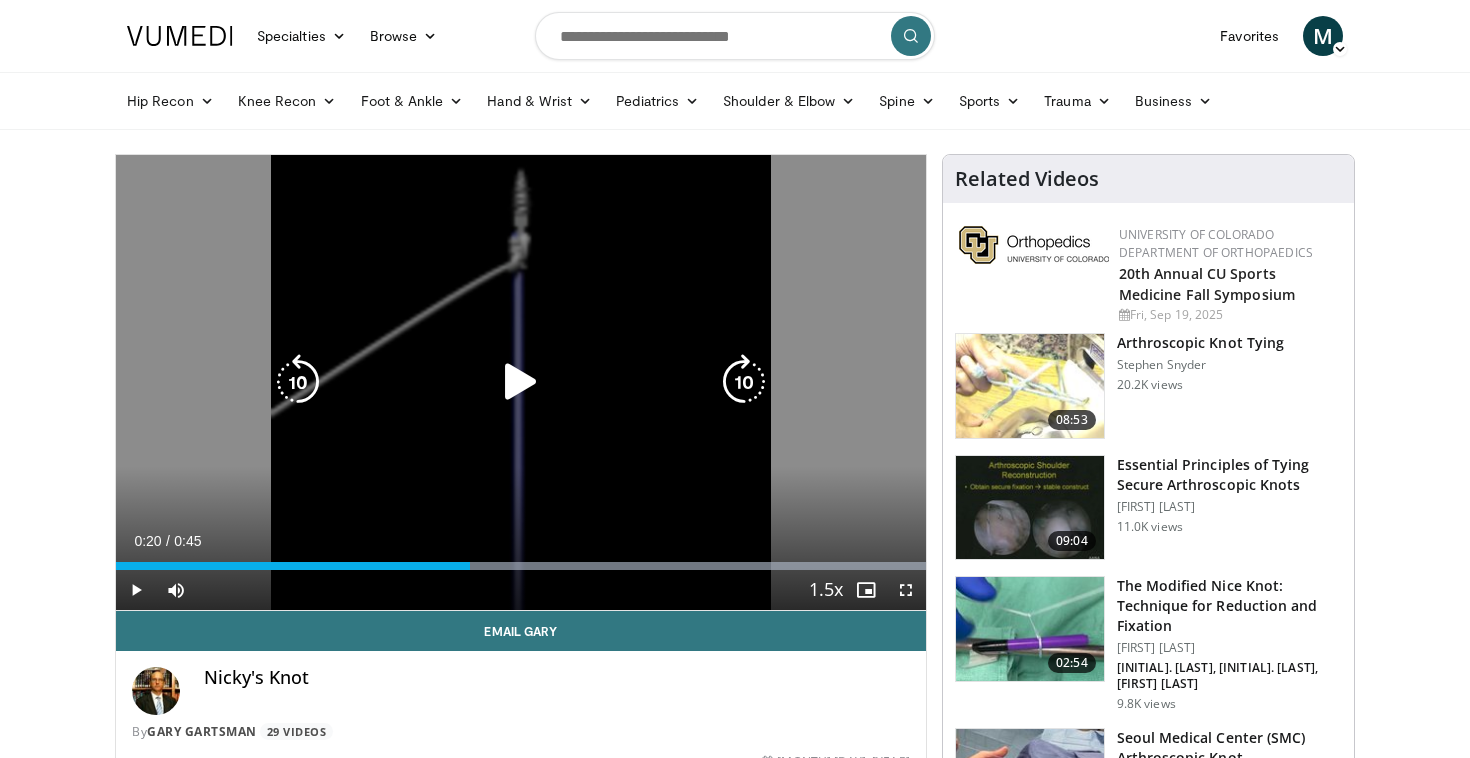 click at bounding box center [521, 382] 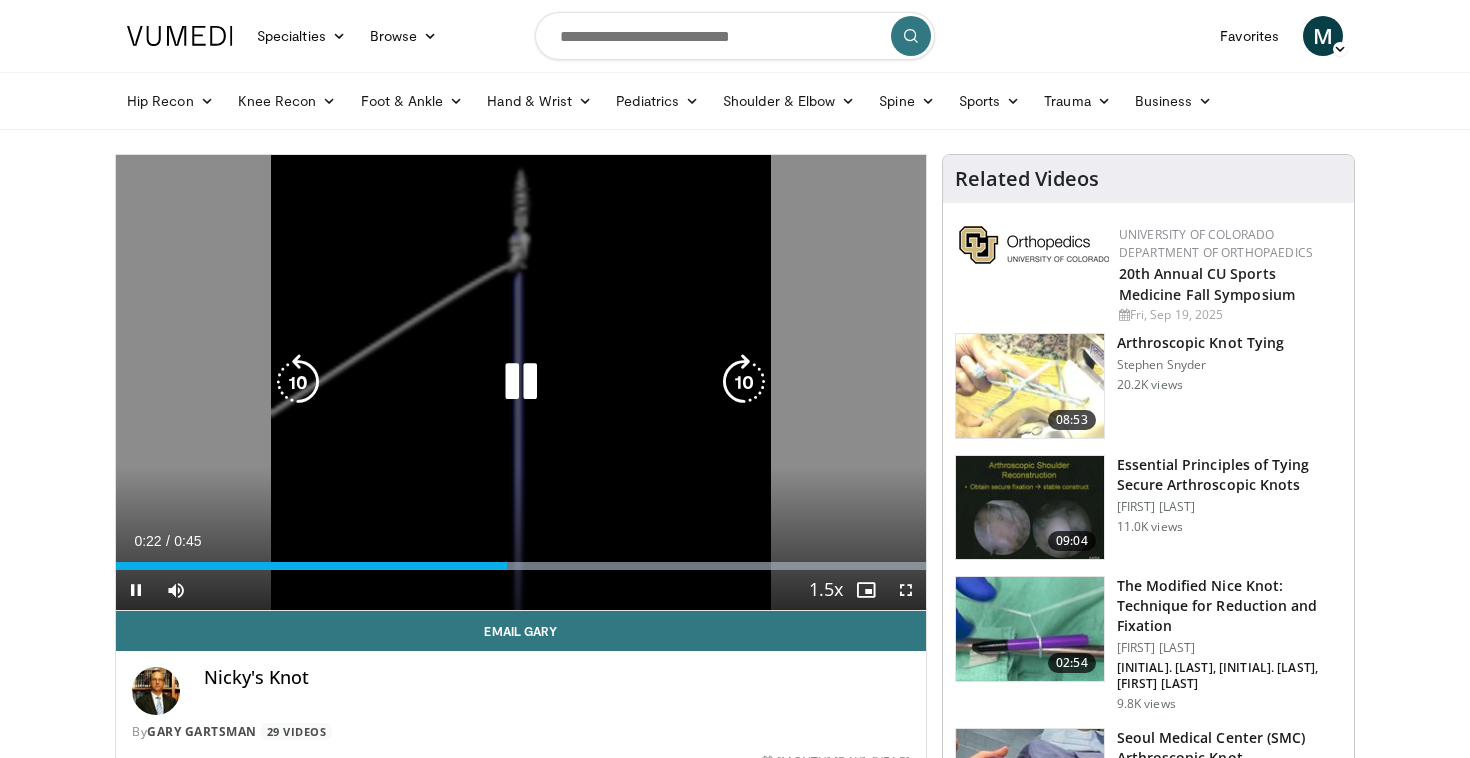 click at bounding box center (521, 382) 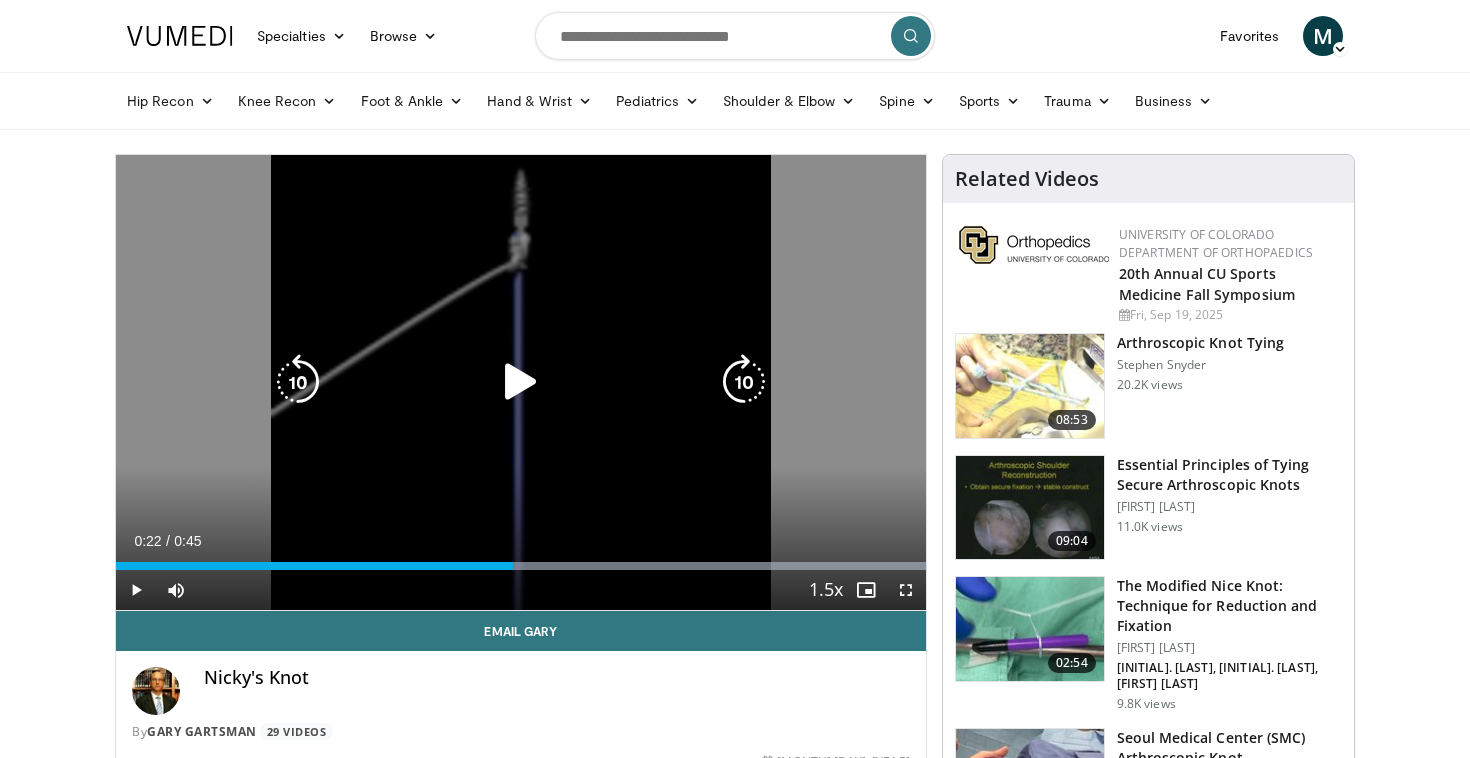 click on "10 seconds
Tap to unmute" at bounding box center [521, 382] 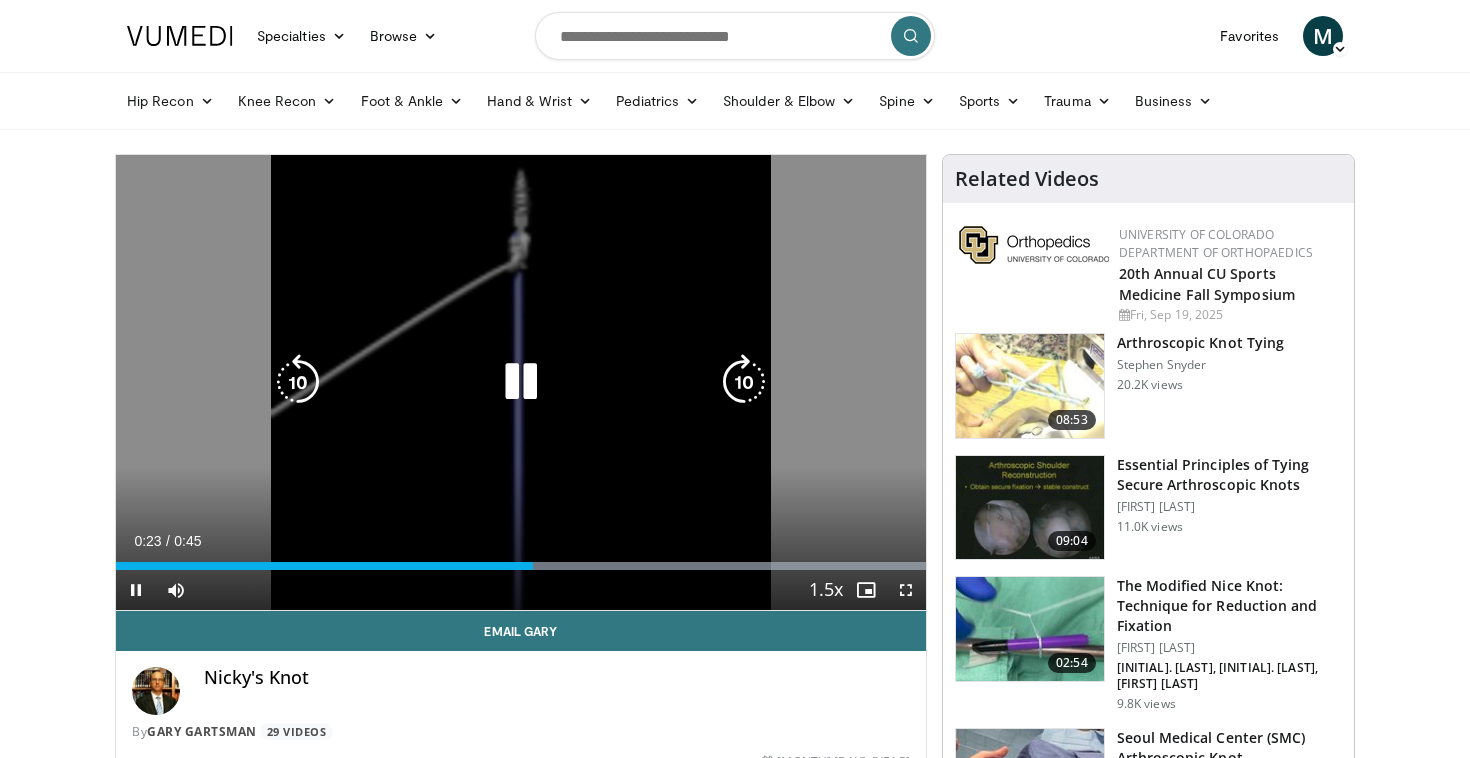 click on "10 seconds
Tap to unmute" at bounding box center [521, 382] 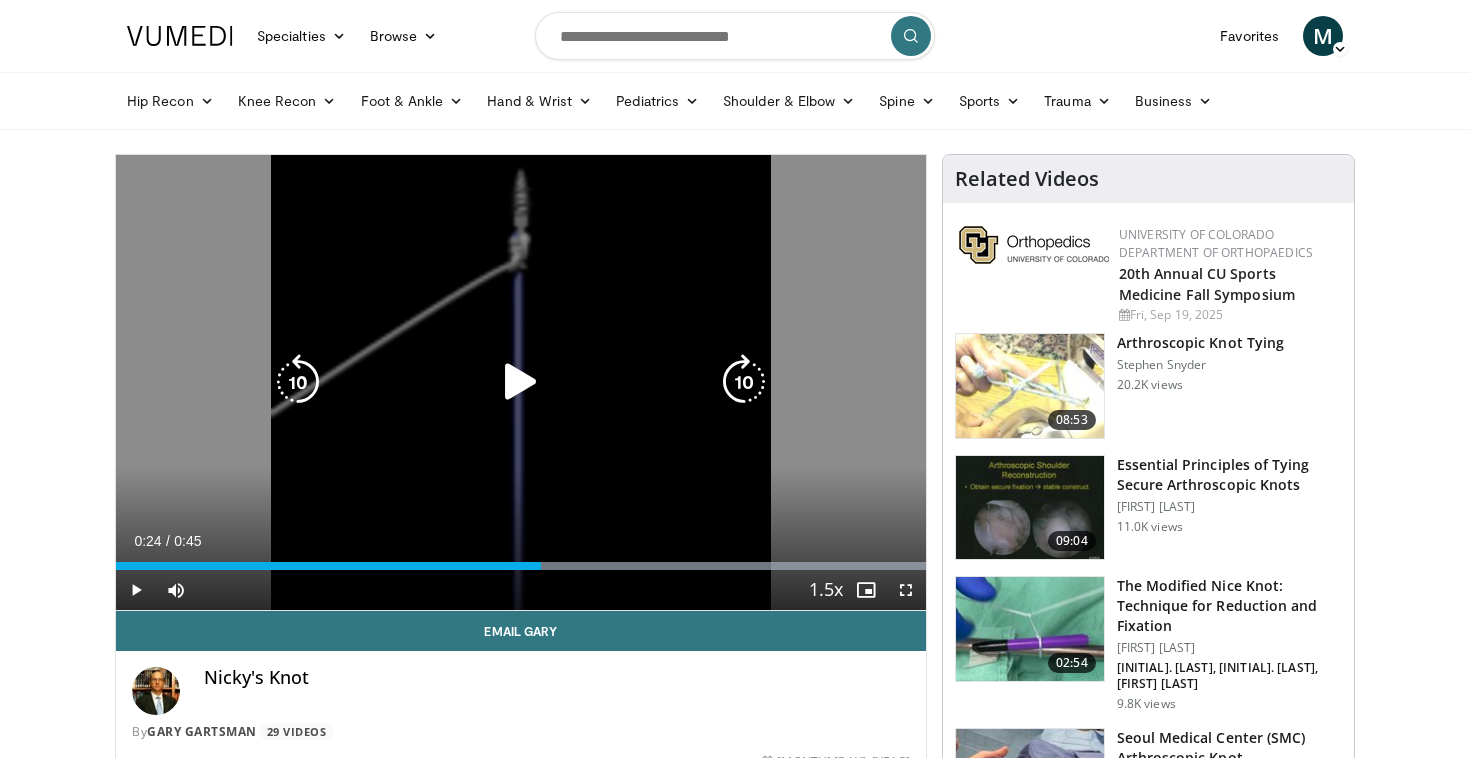 click at bounding box center (521, 382) 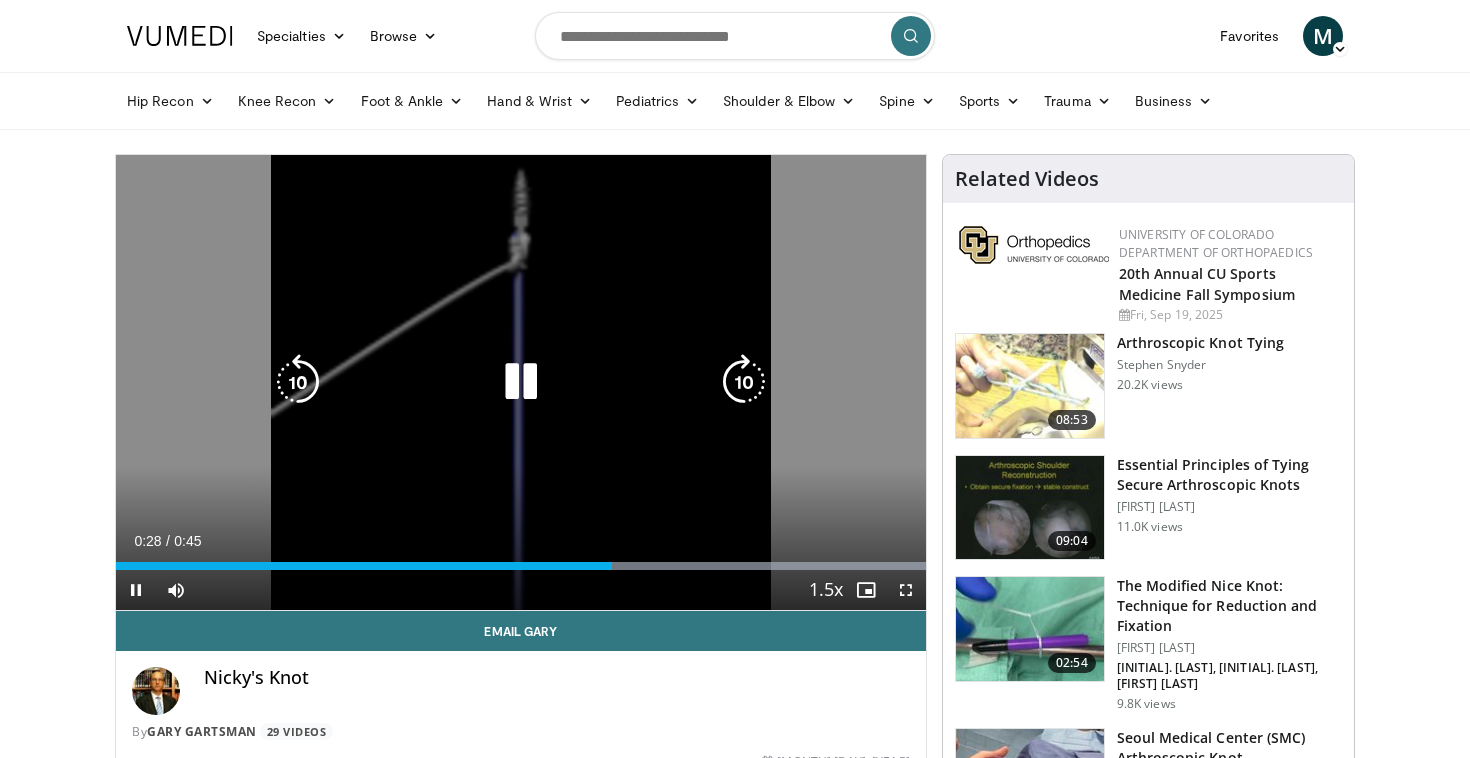 click at bounding box center [521, 382] 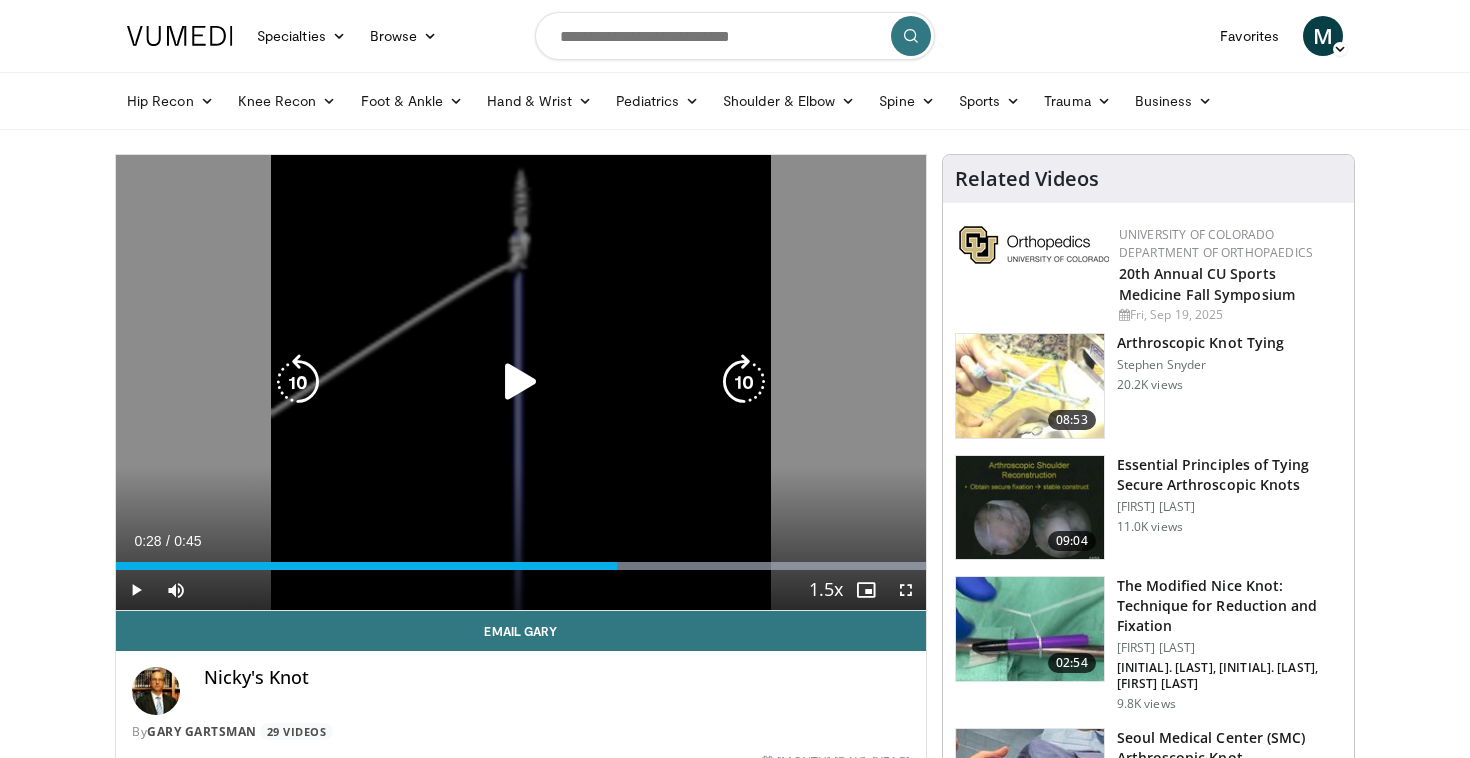 click on "10 seconds
Tap to unmute" at bounding box center [521, 382] 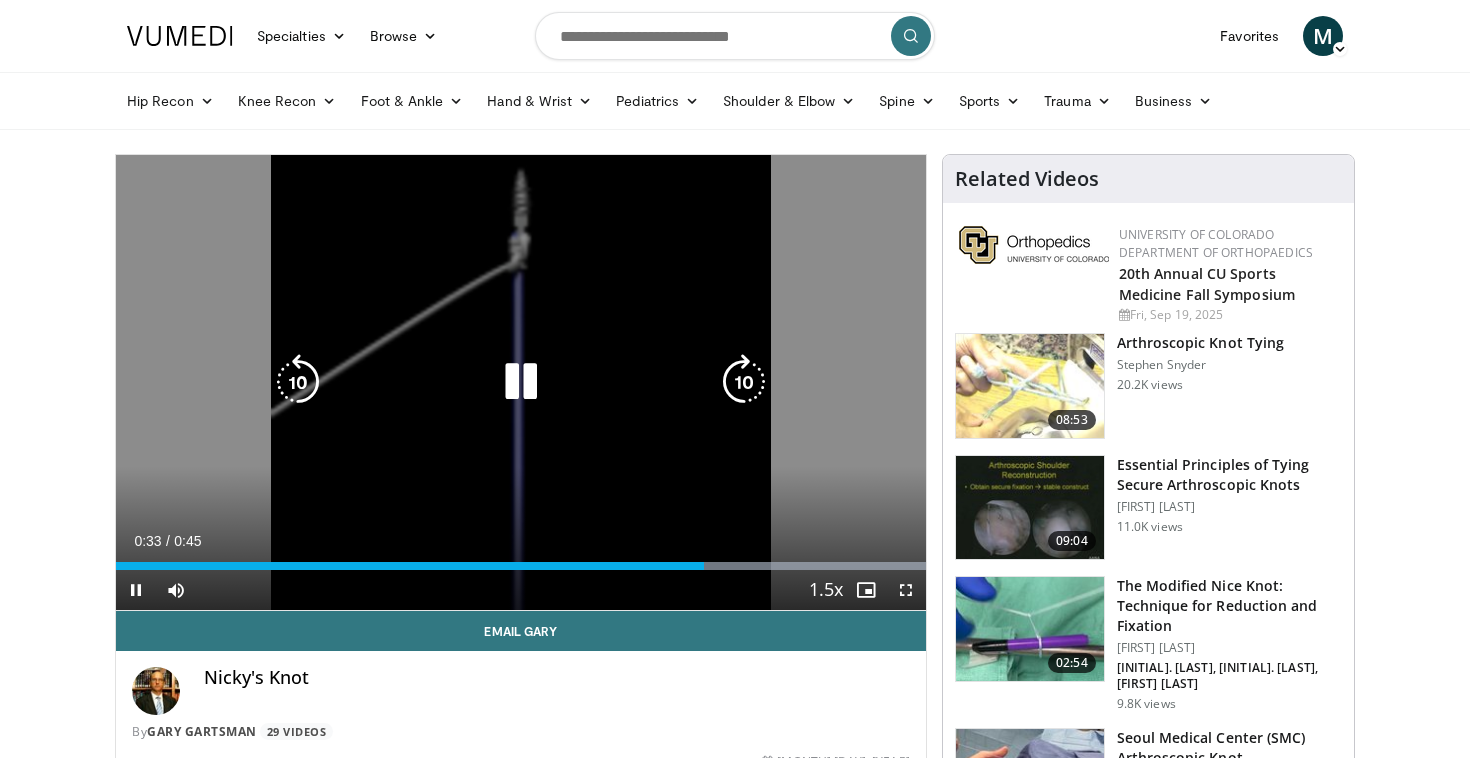 click at bounding box center [521, 382] 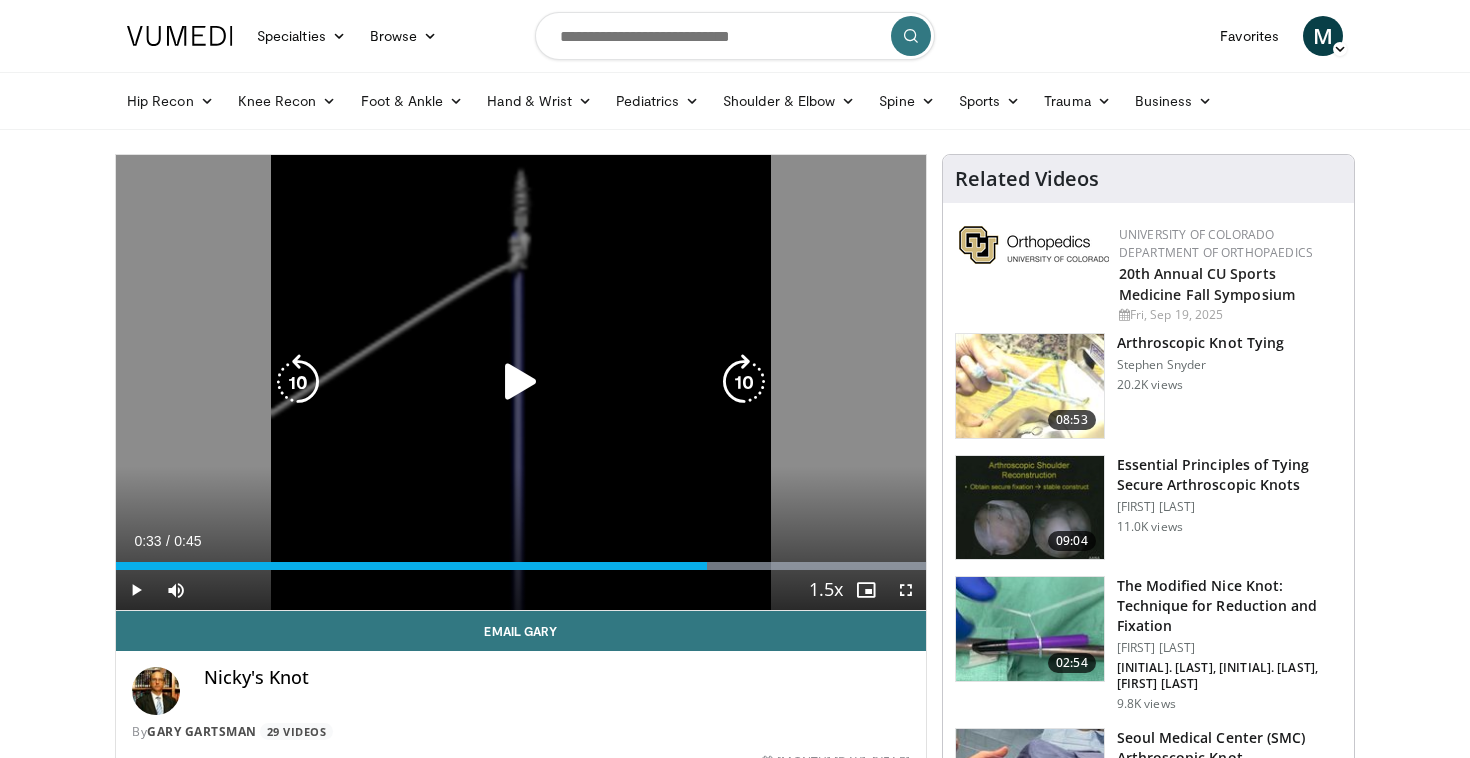 click at bounding box center [521, 382] 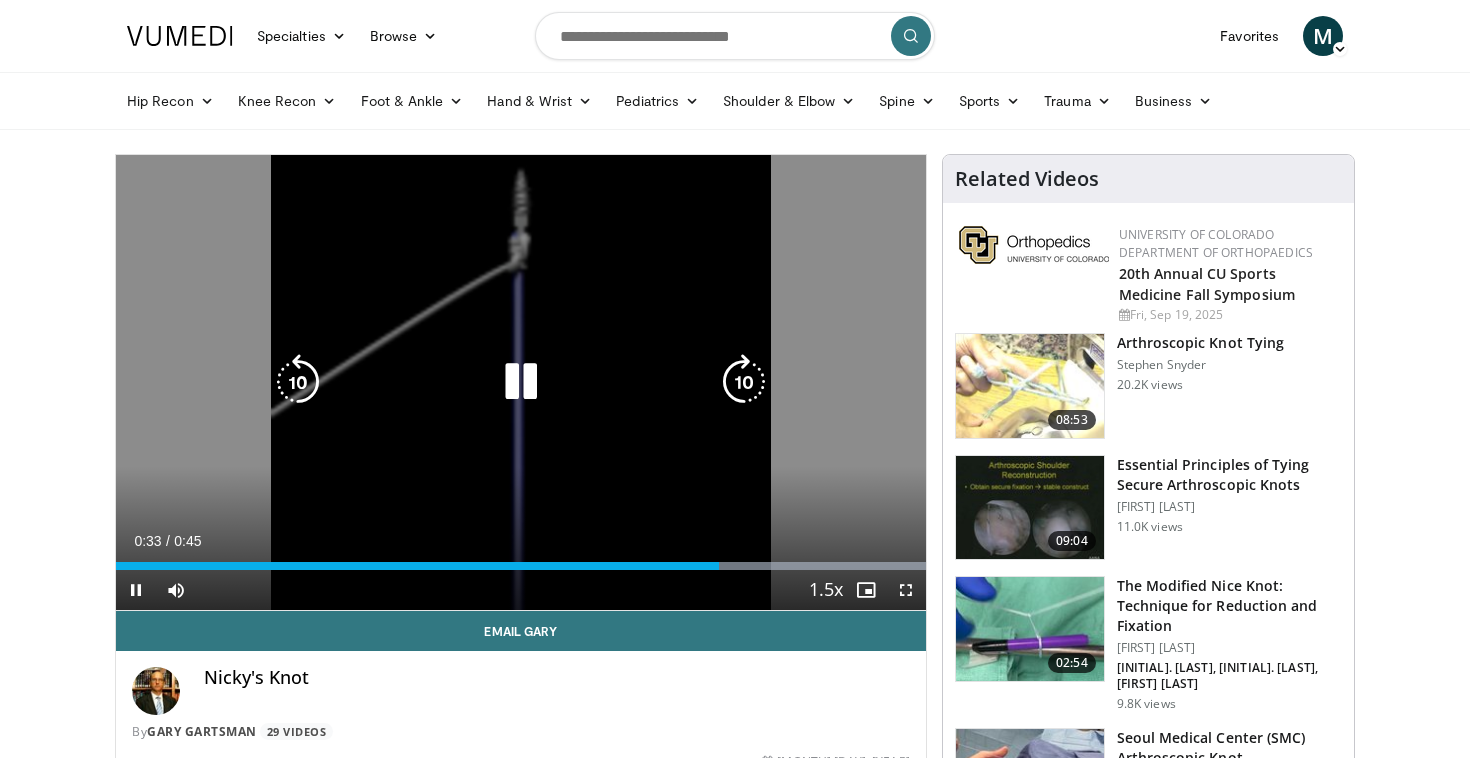 click at bounding box center (521, 382) 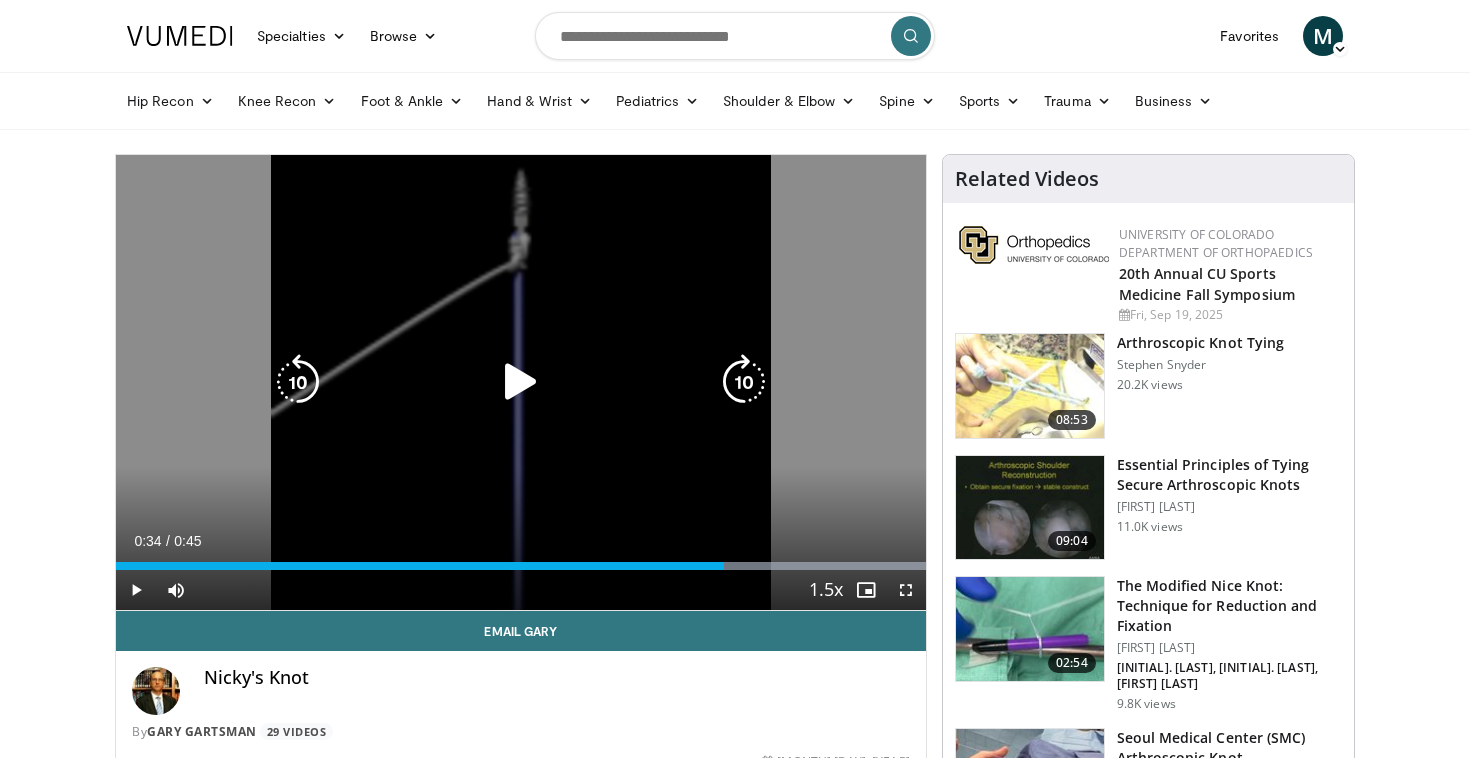 click at bounding box center [521, 382] 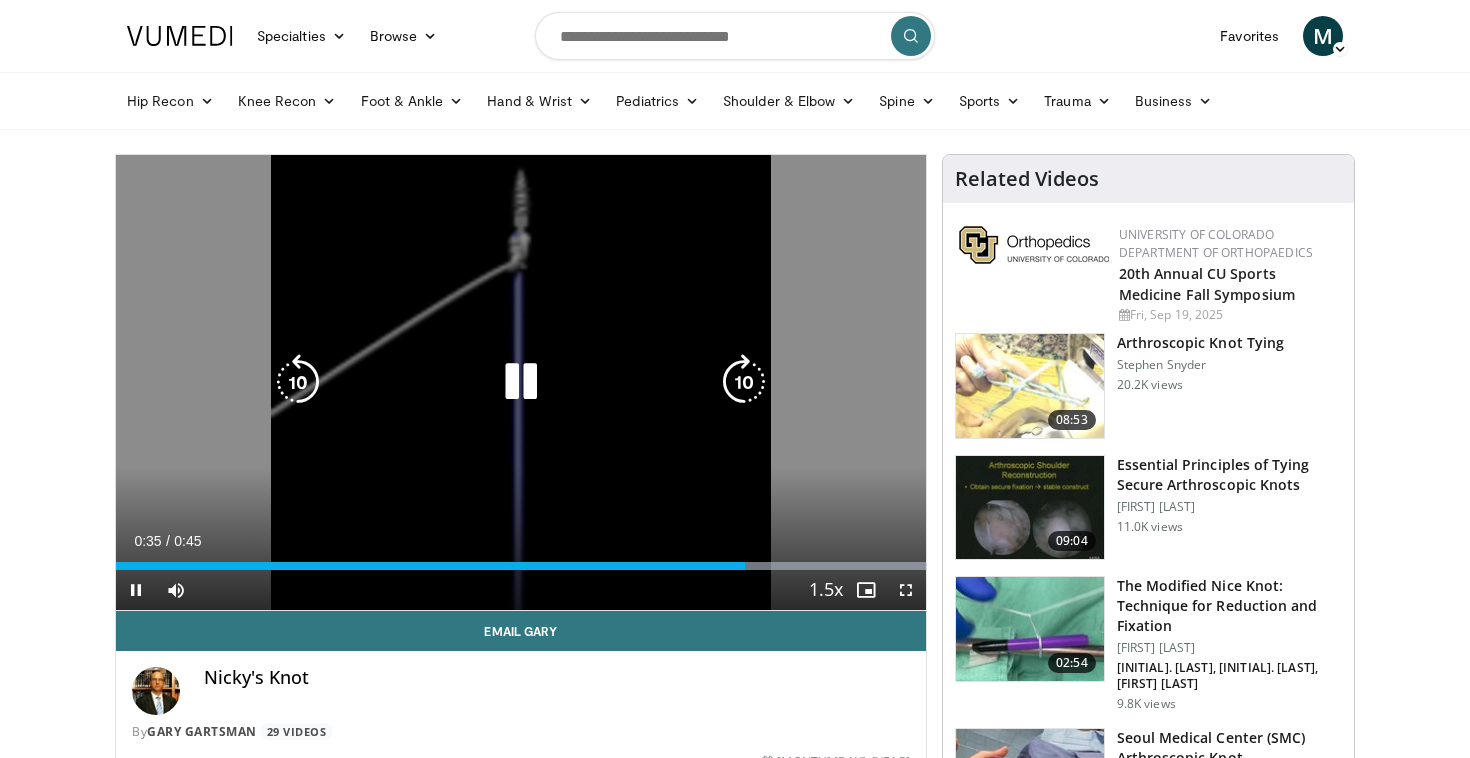 click at bounding box center (521, 382) 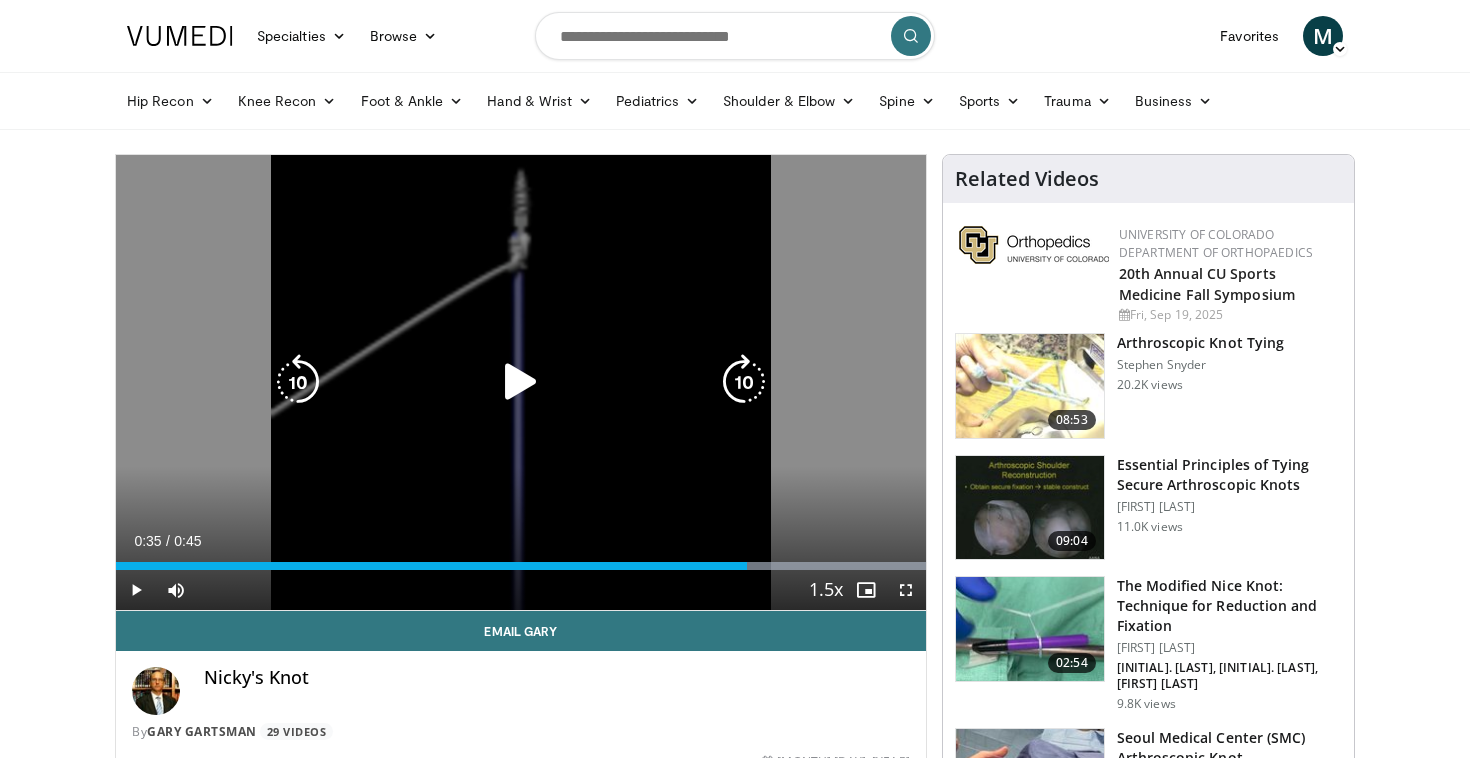 click at bounding box center [521, 382] 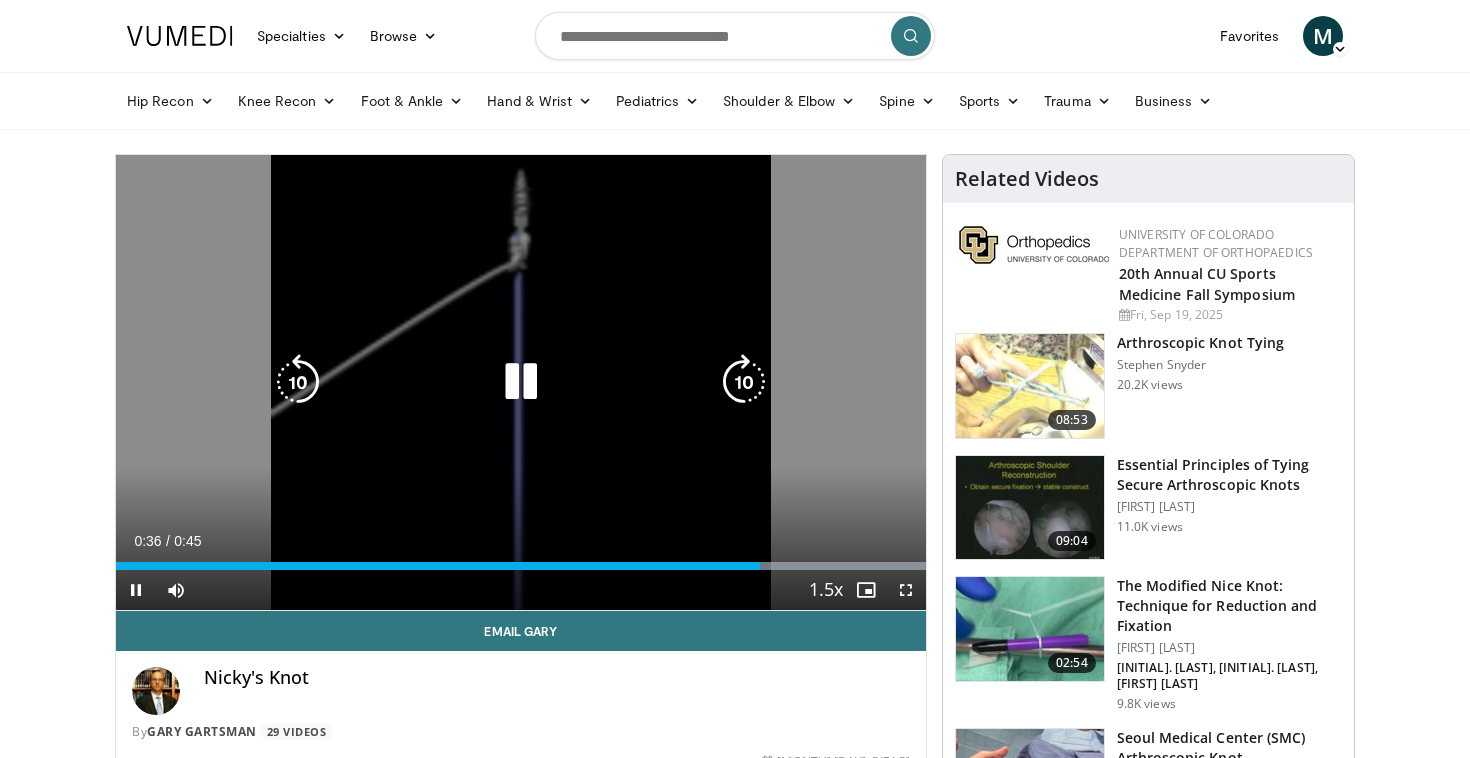 click at bounding box center (521, 382) 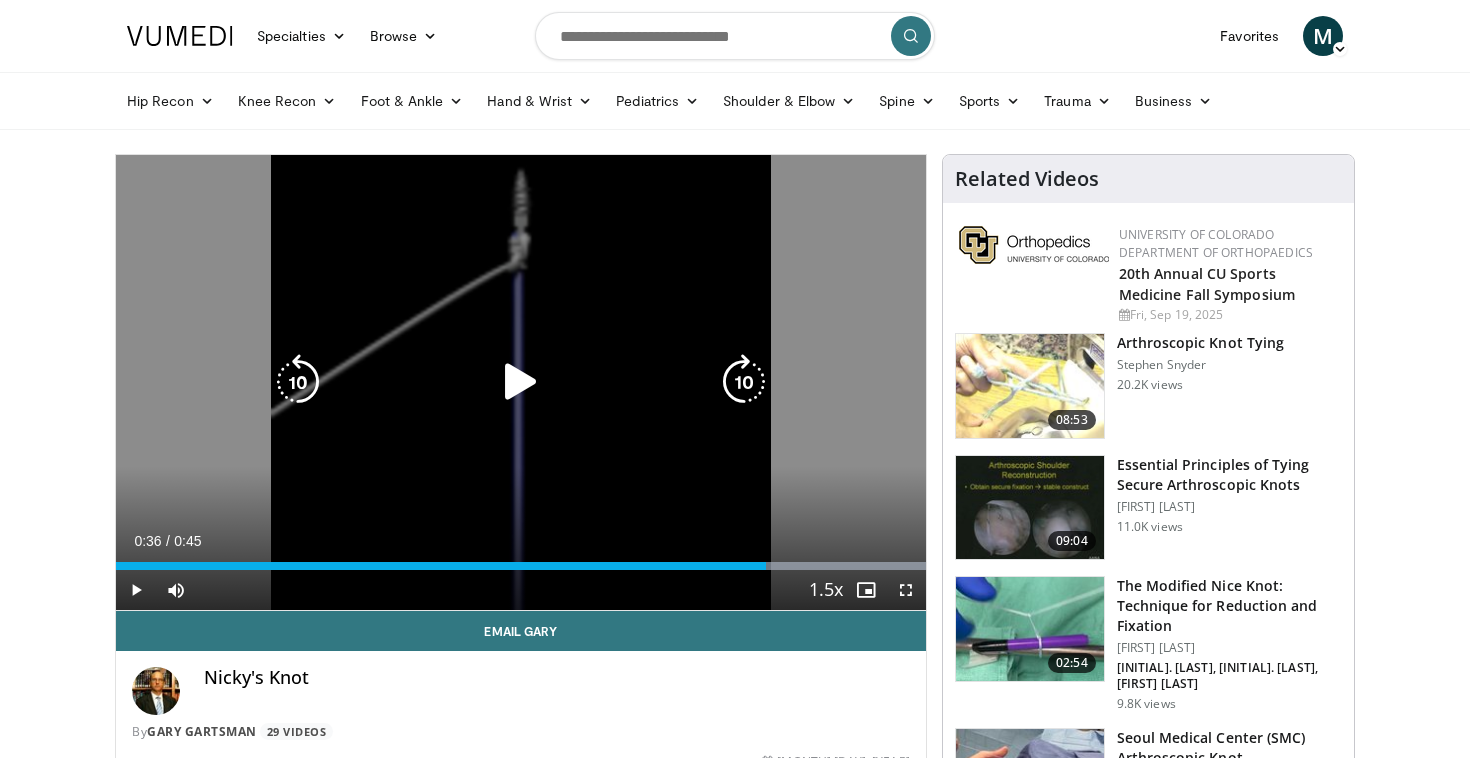 click at bounding box center [521, 382] 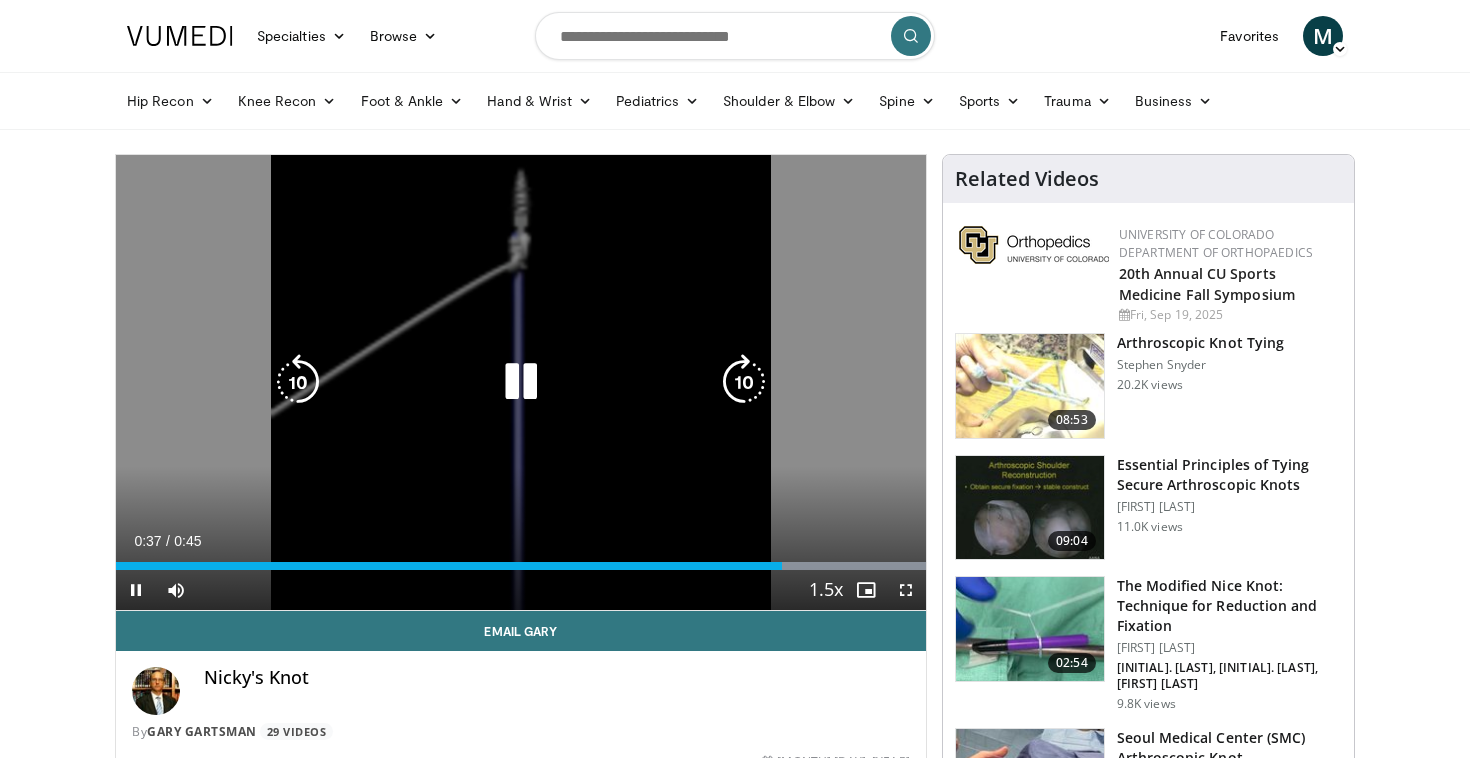 click at bounding box center (521, 382) 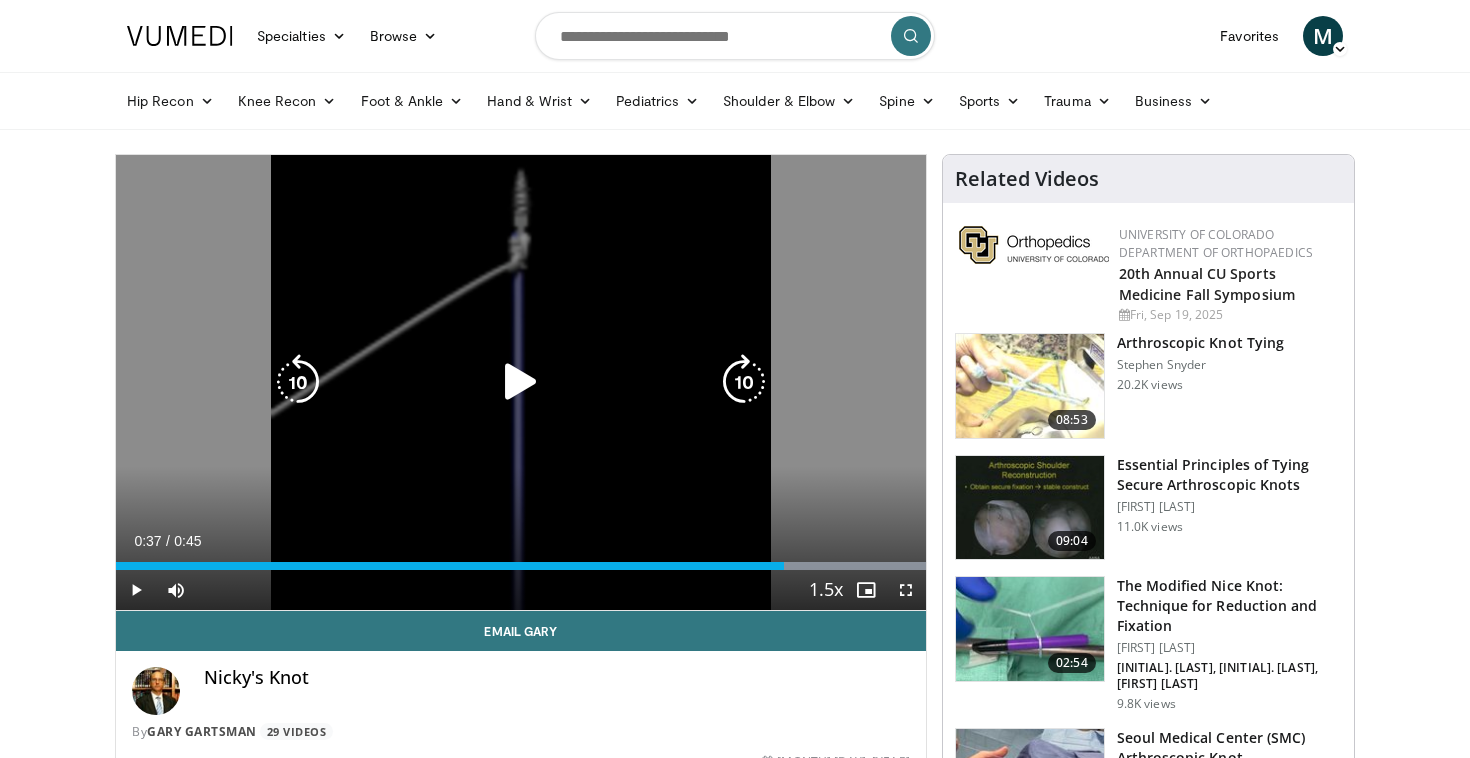 click at bounding box center [521, 382] 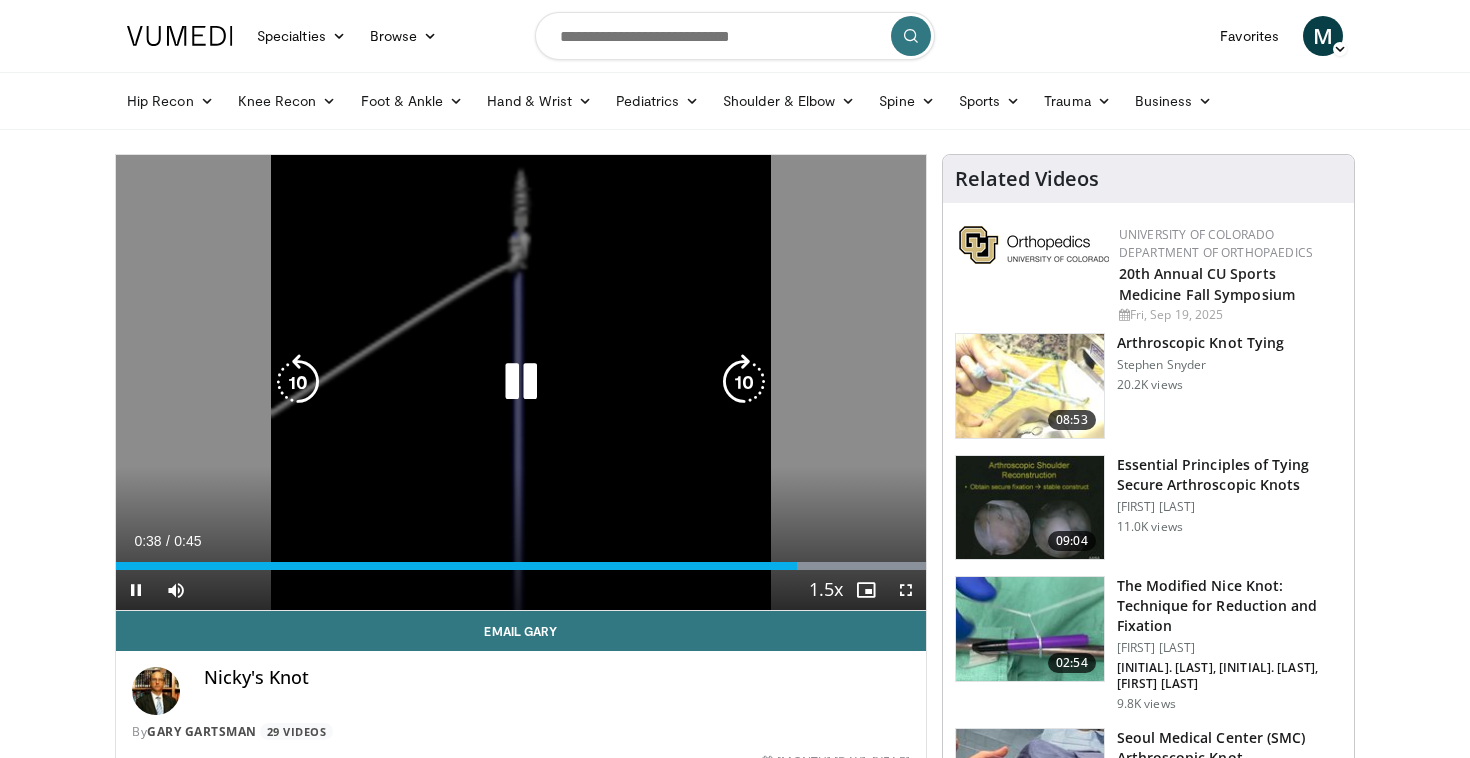 click at bounding box center [521, 382] 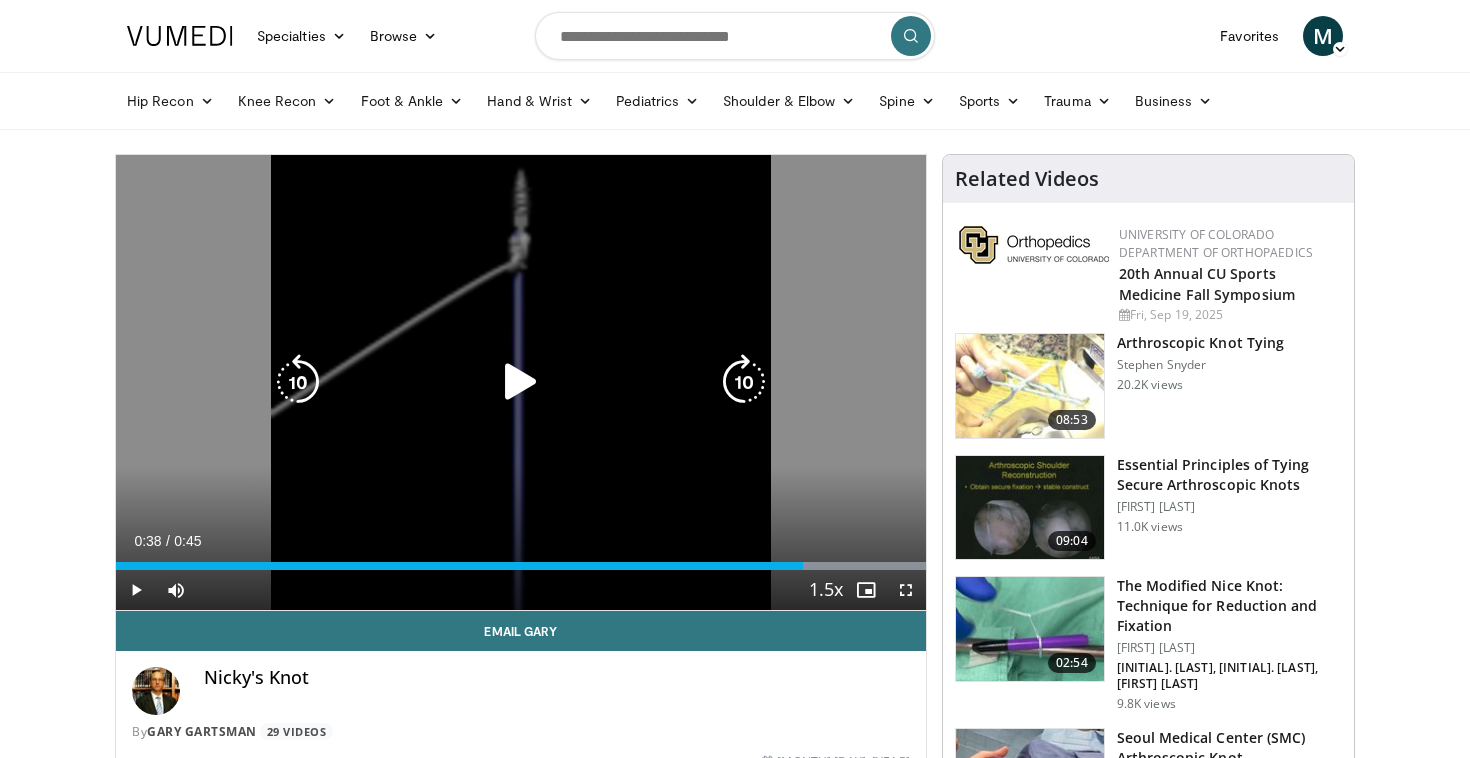 click at bounding box center [521, 382] 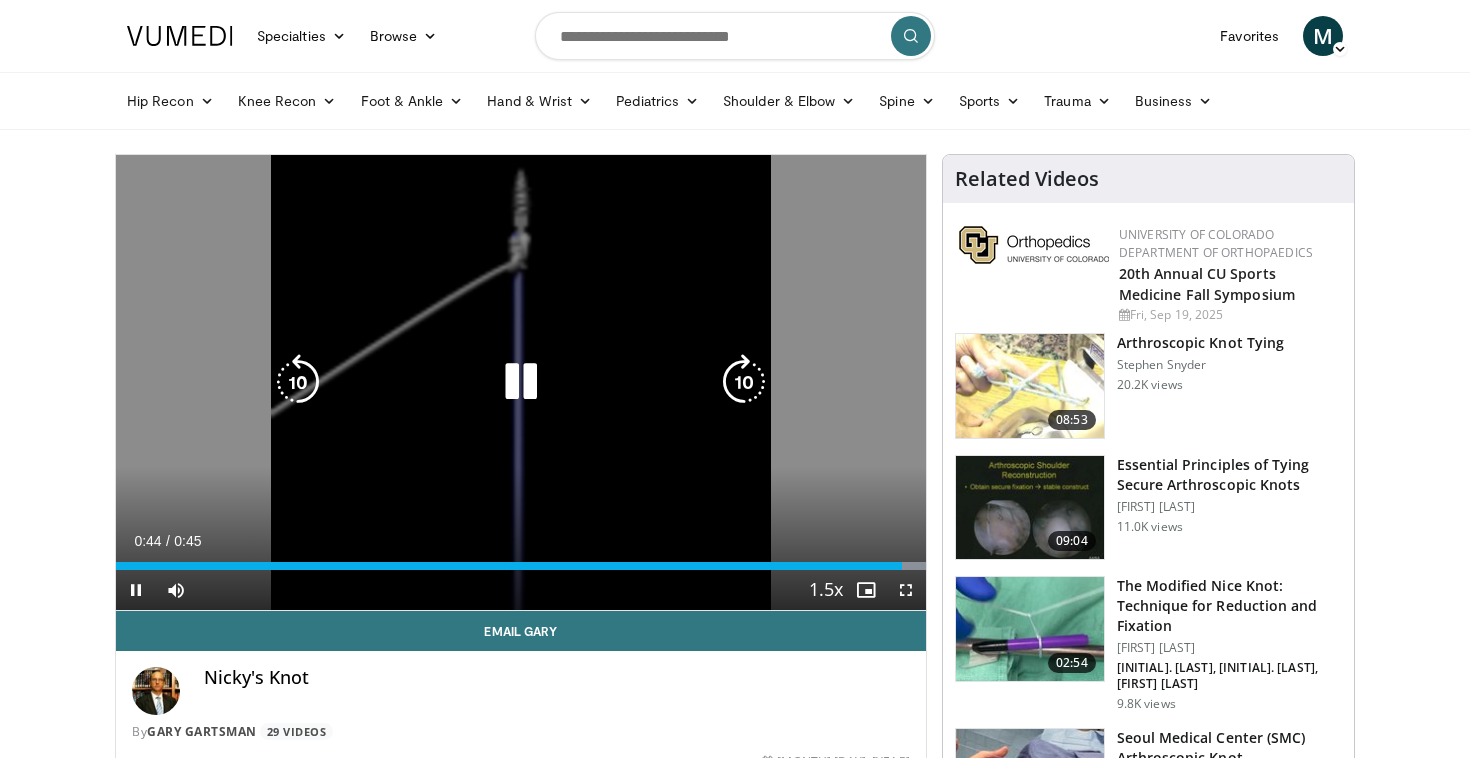 click at bounding box center [521, 382] 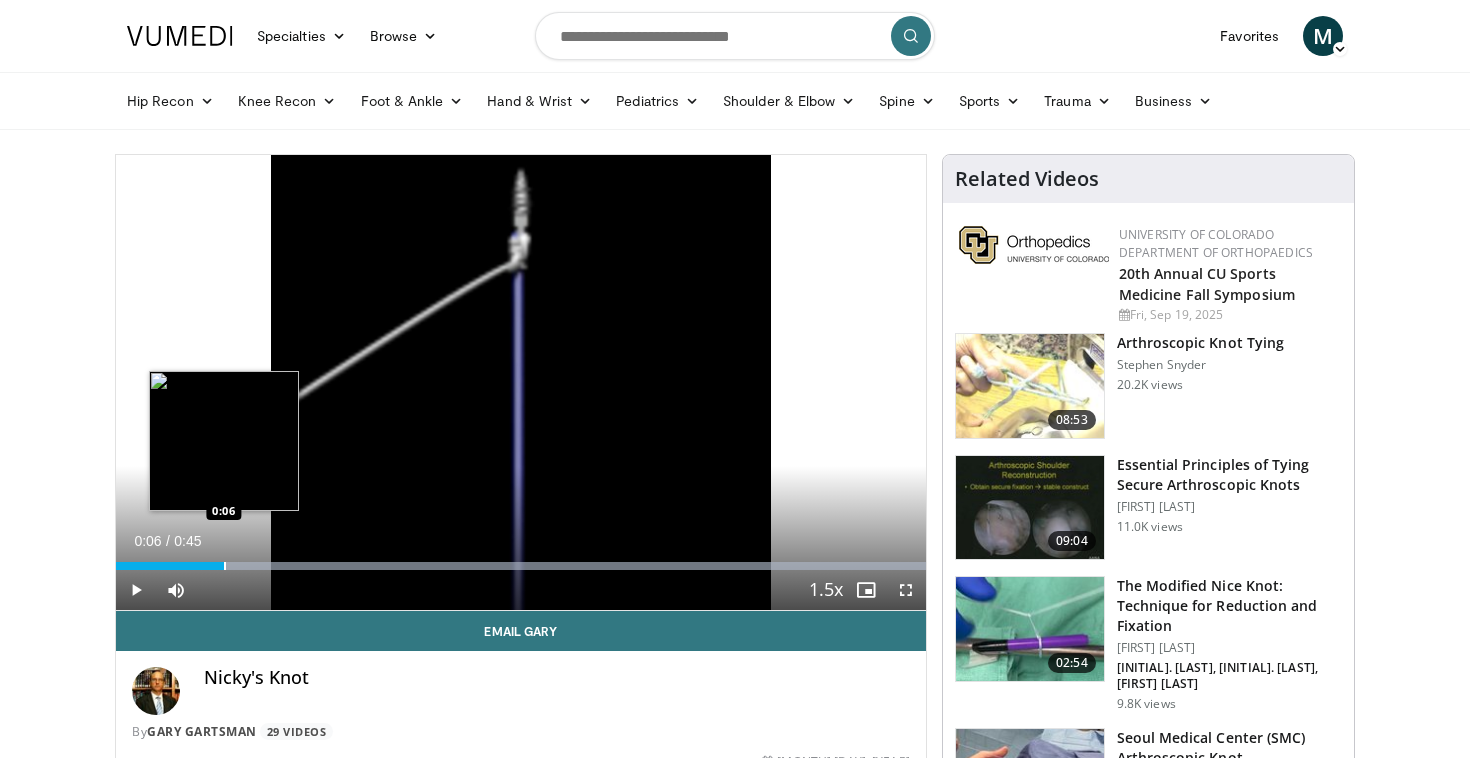 click at bounding box center [225, 566] 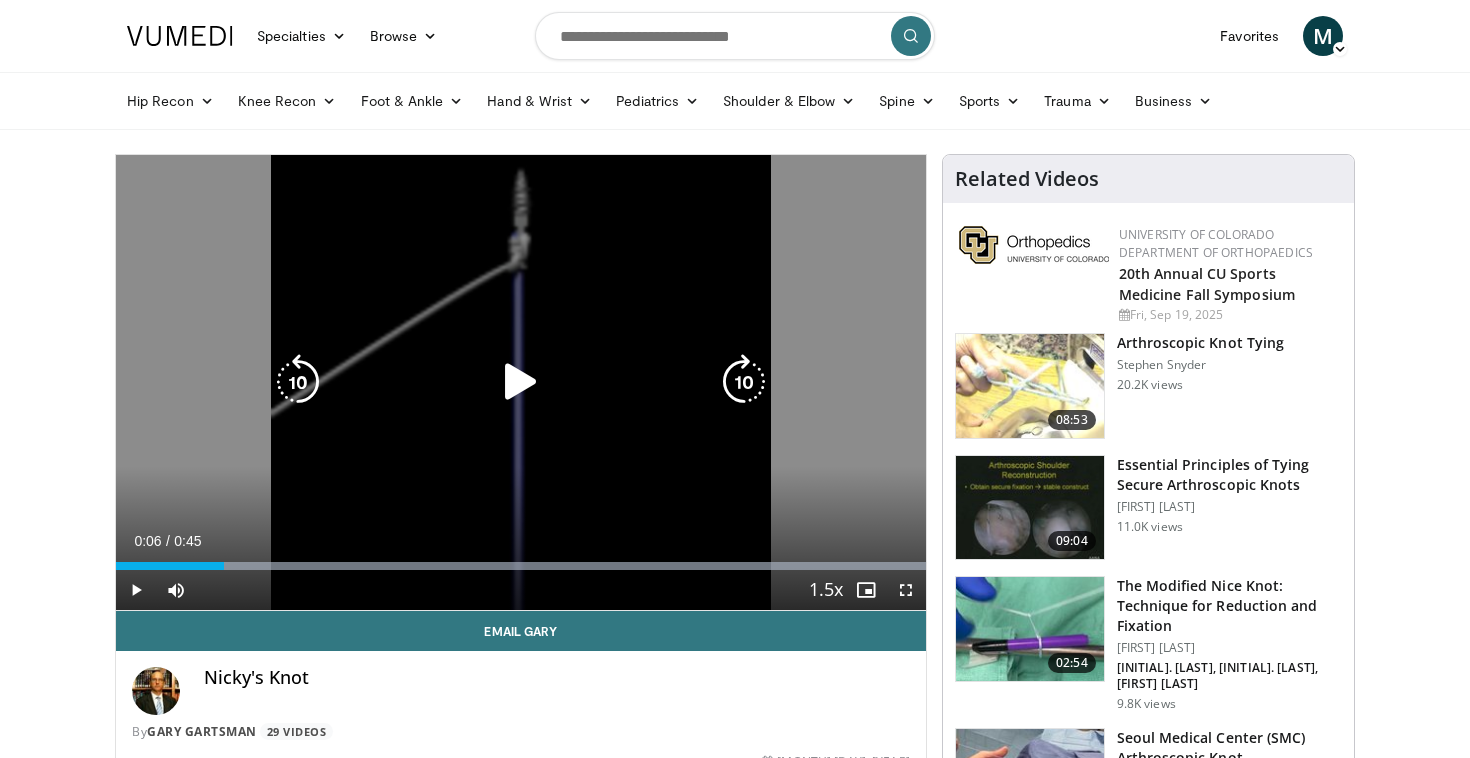 click at bounding box center (521, 382) 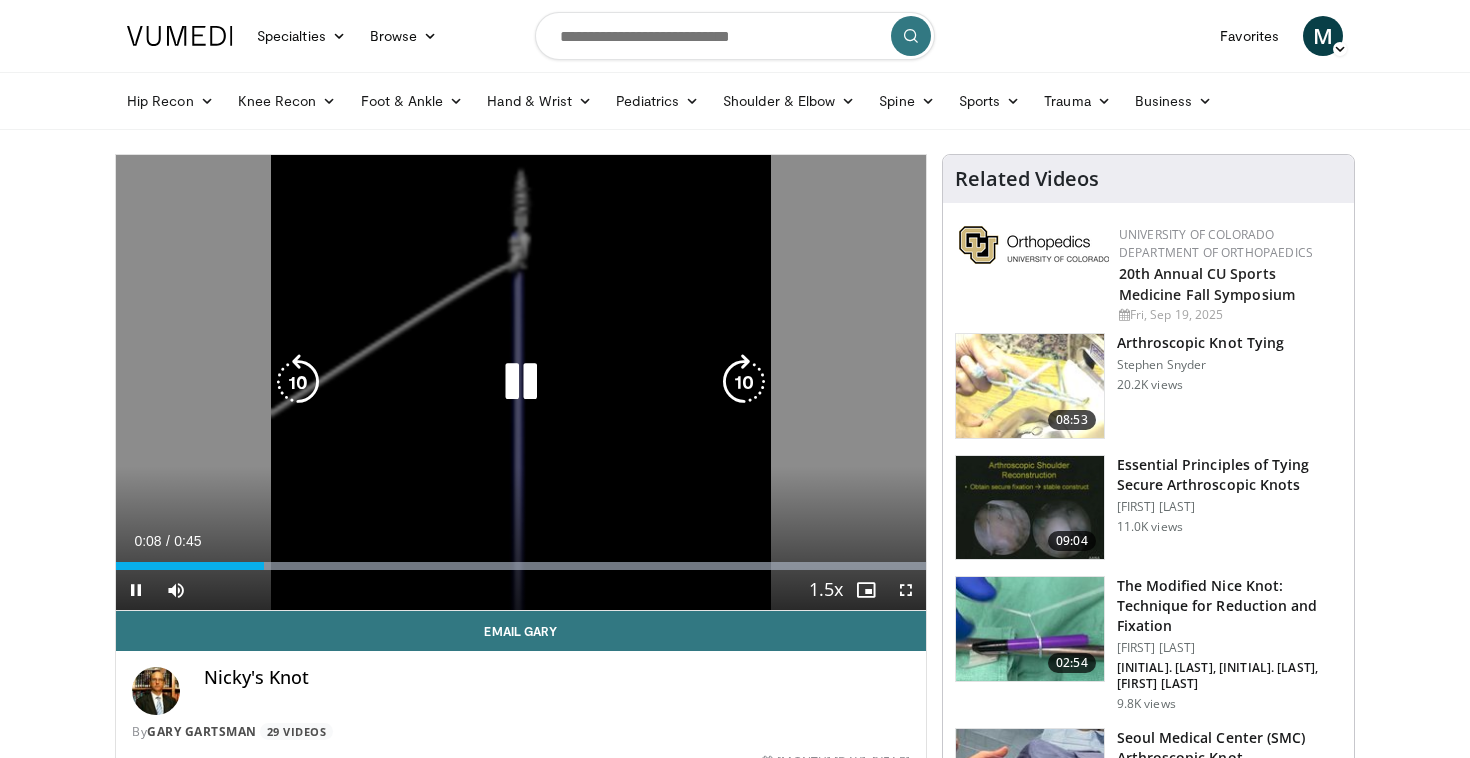 click at bounding box center [521, 382] 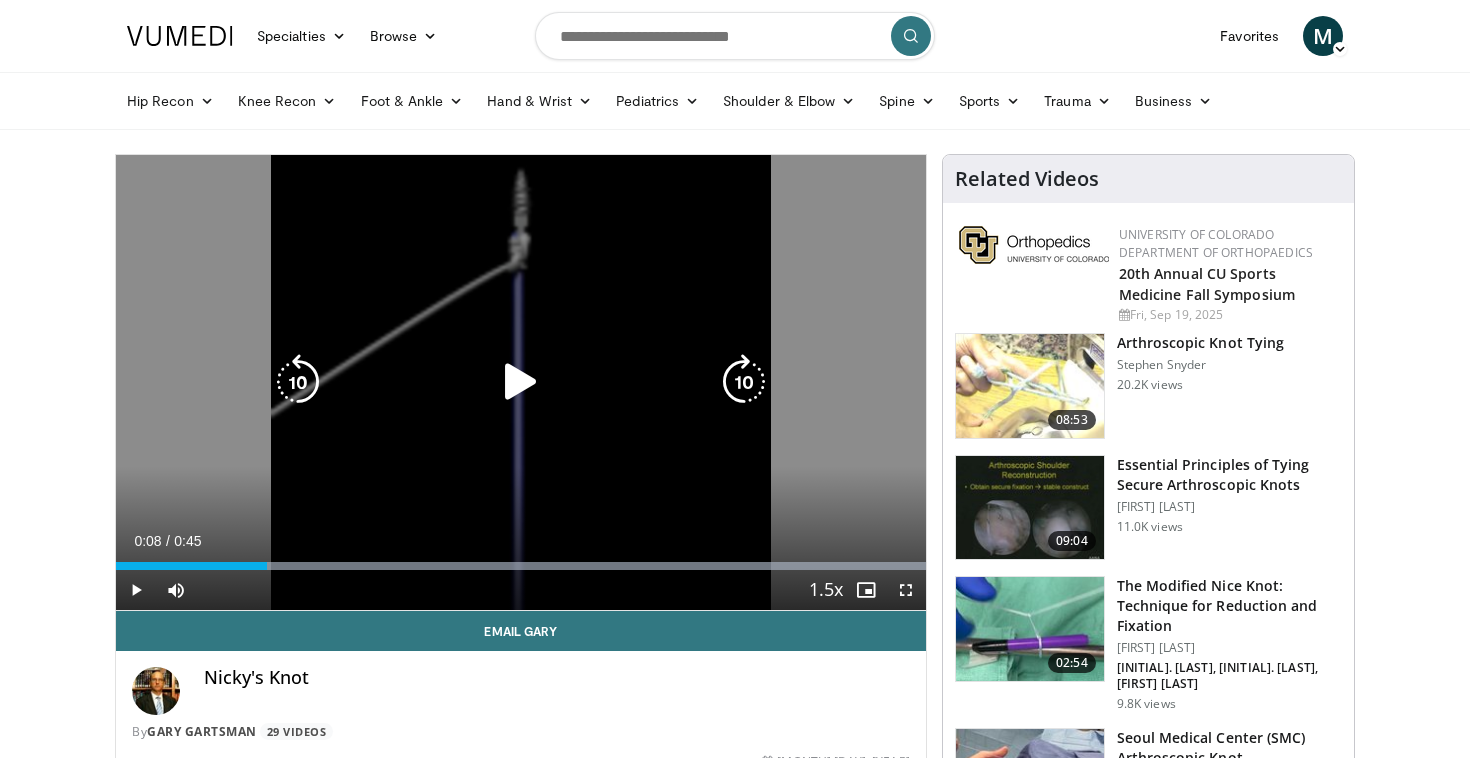 click at bounding box center [521, 382] 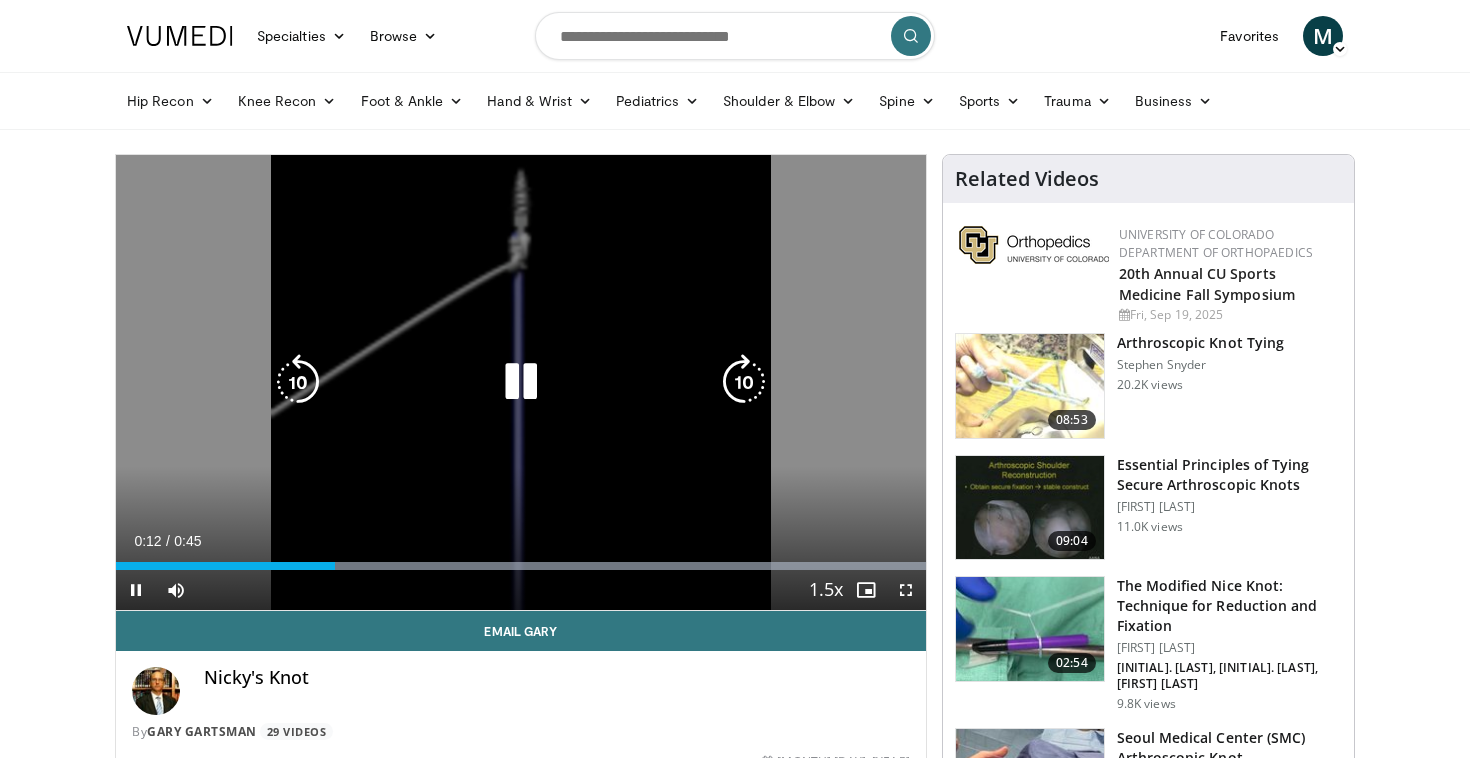 click at bounding box center (521, 382) 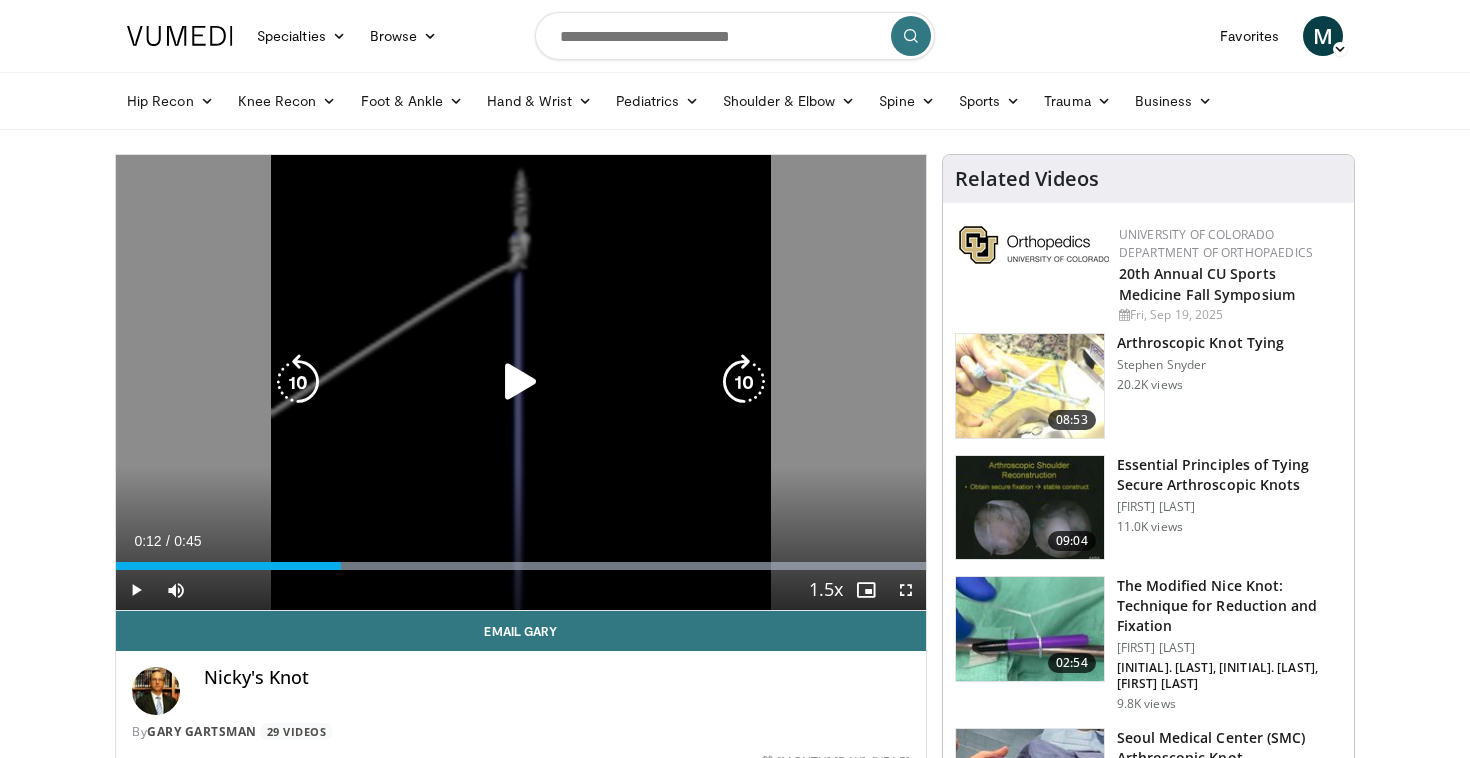 click on "10 seconds
Tap to unmute" at bounding box center (521, 382) 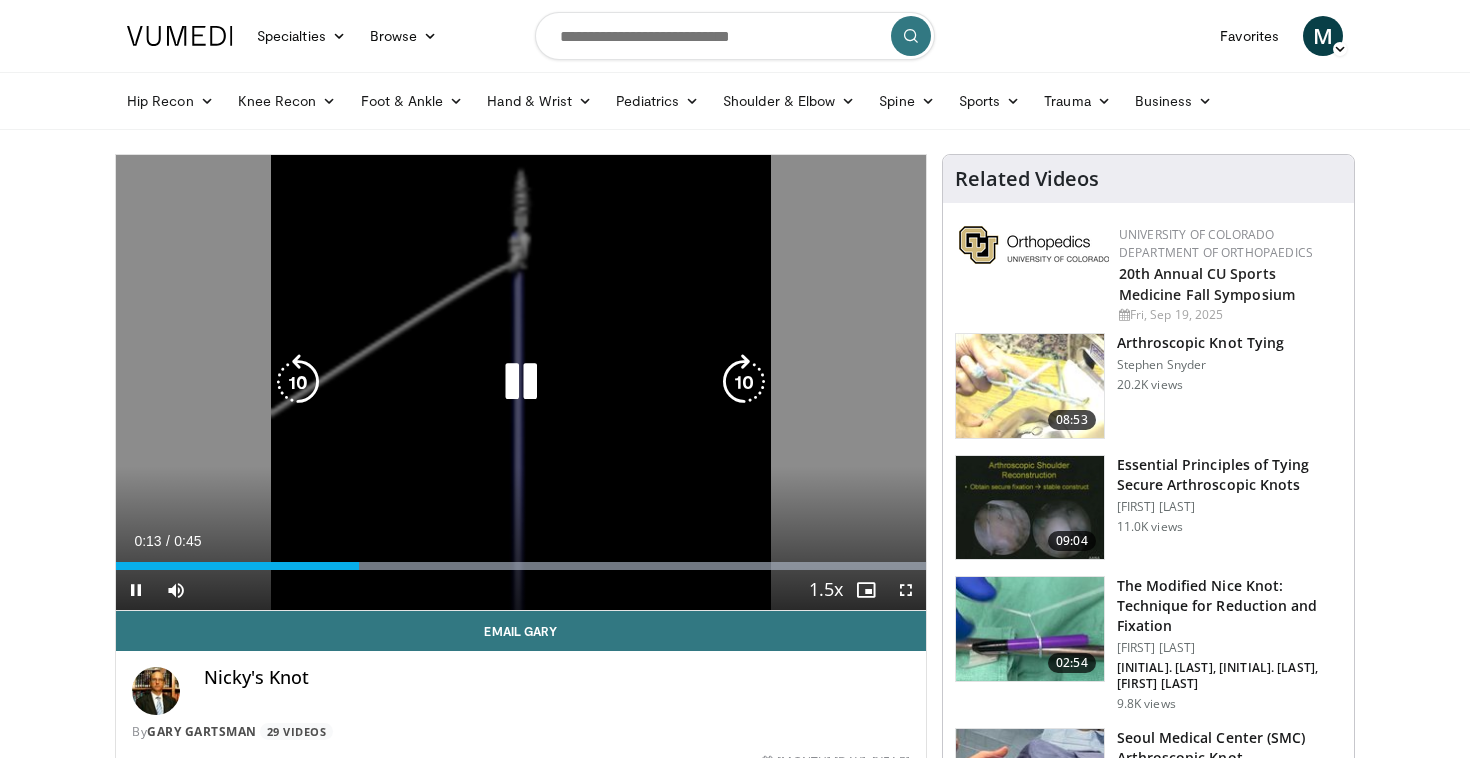 click at bounding box center [521, 382] 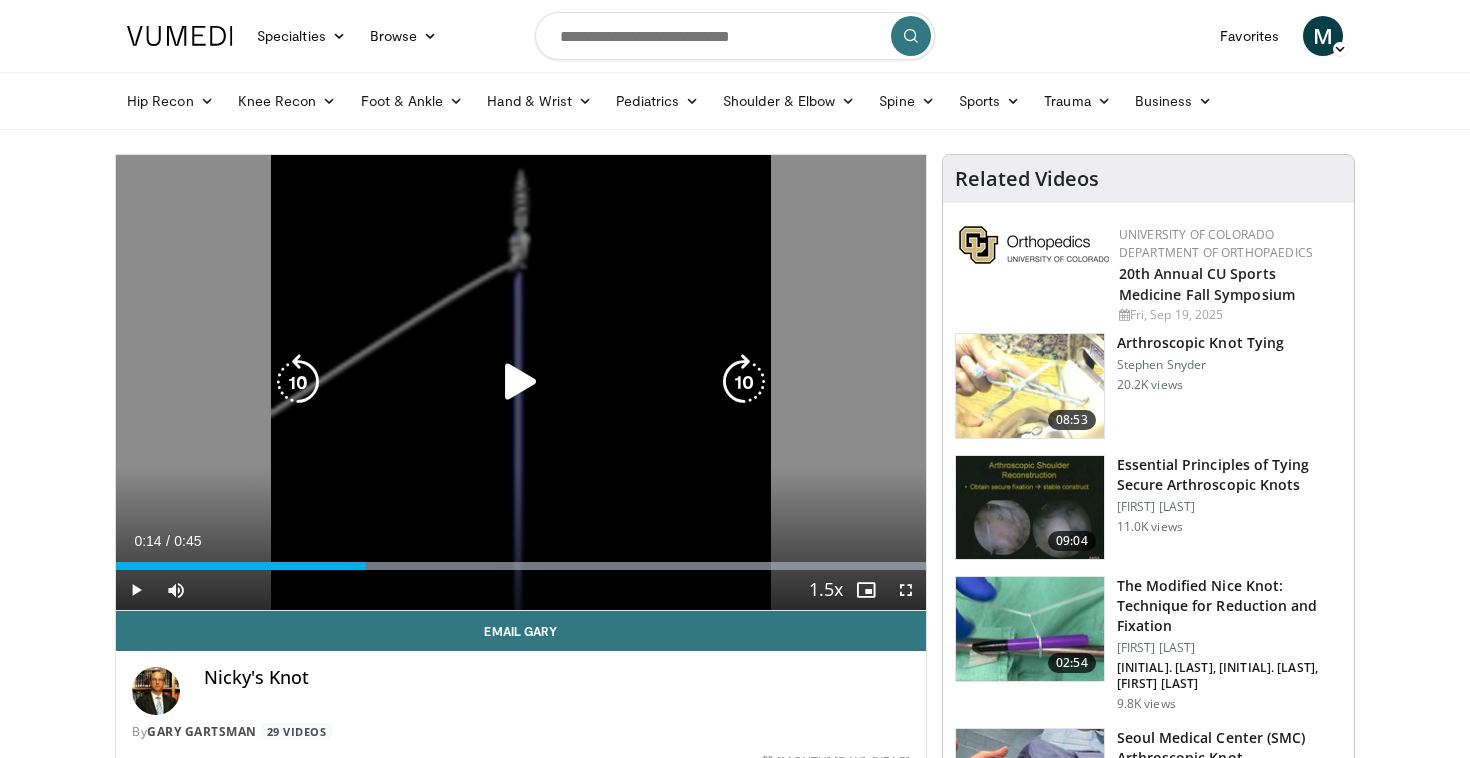 click at bounding box center [521, 382] 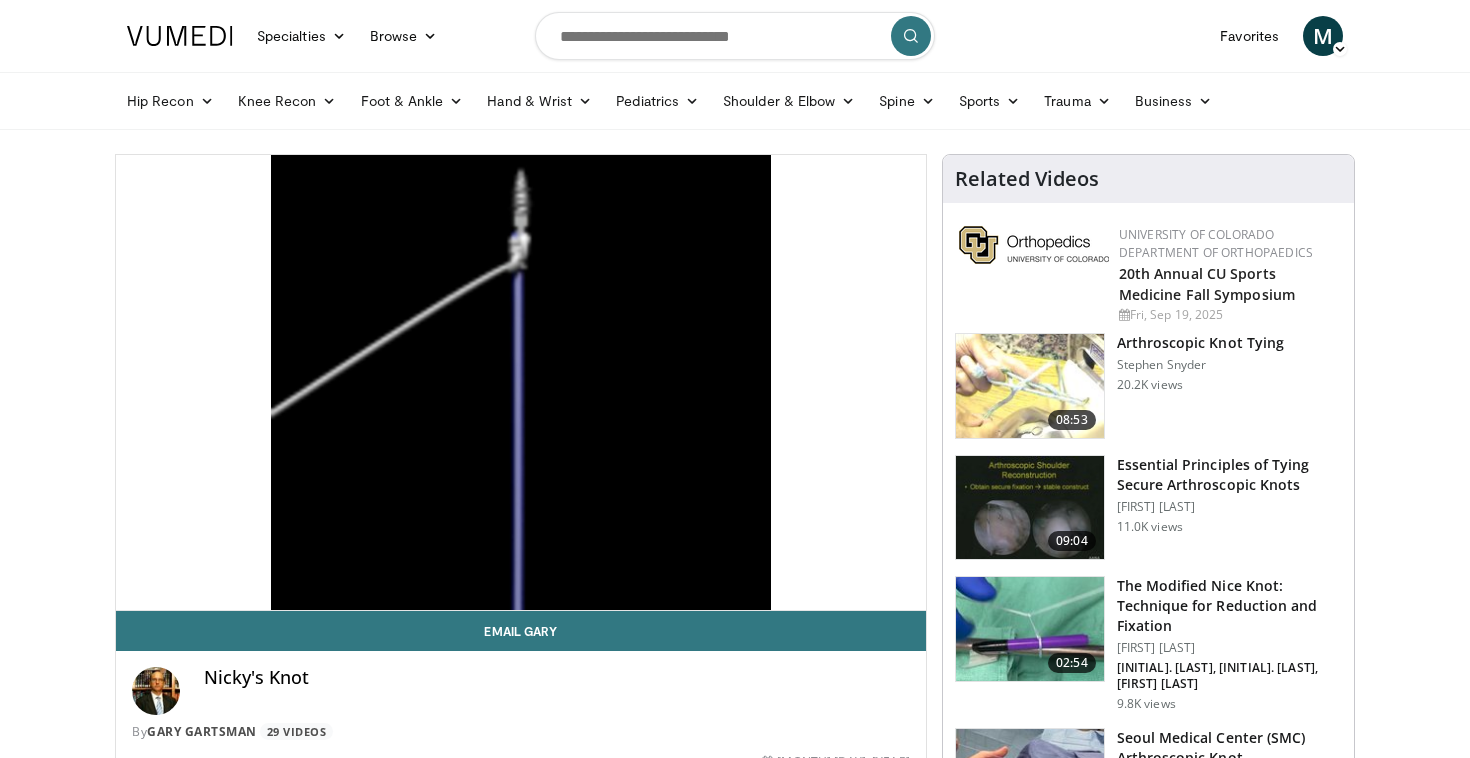 click on "10 seconds
Tap to unmute" at bounding box center [521, 382] 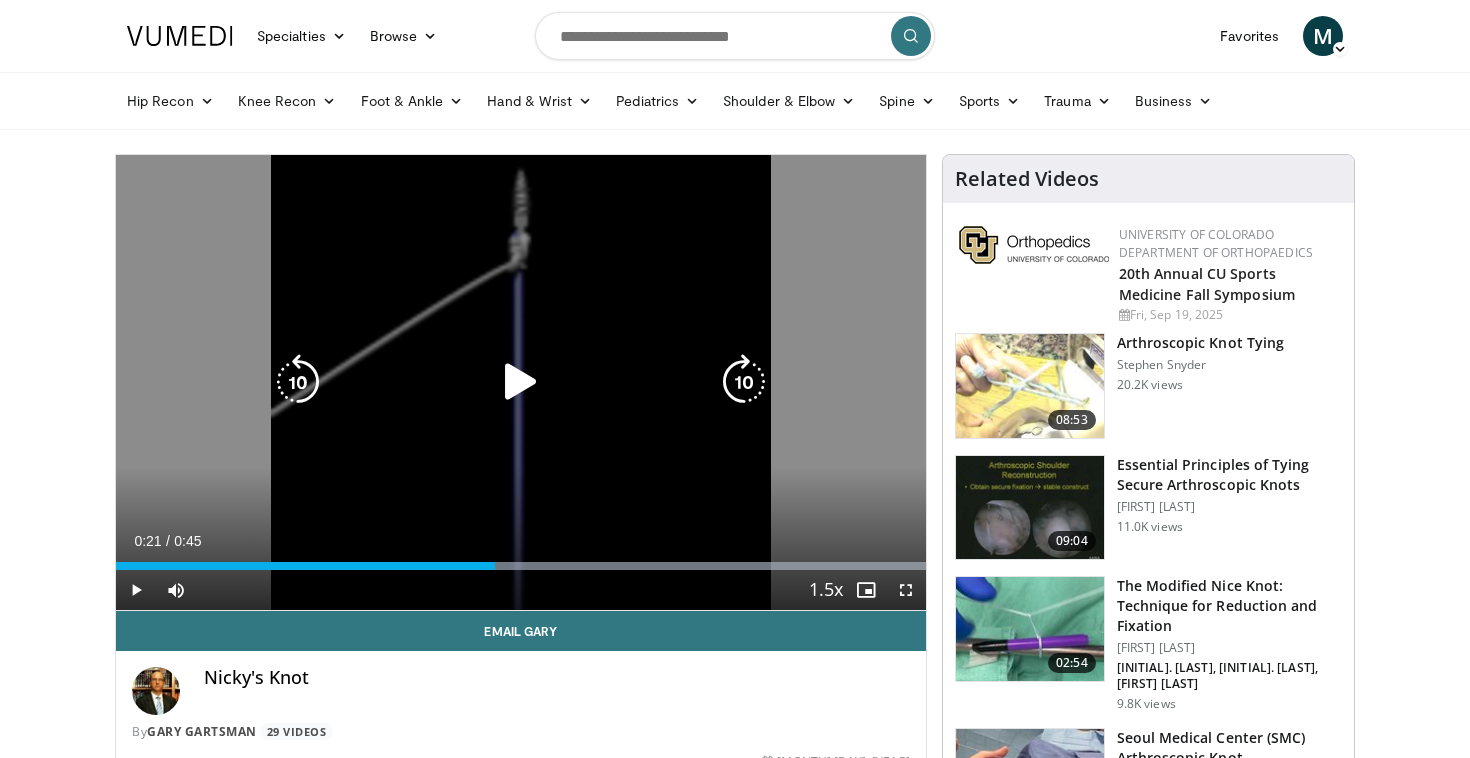 click at bounding box center [521, 382] 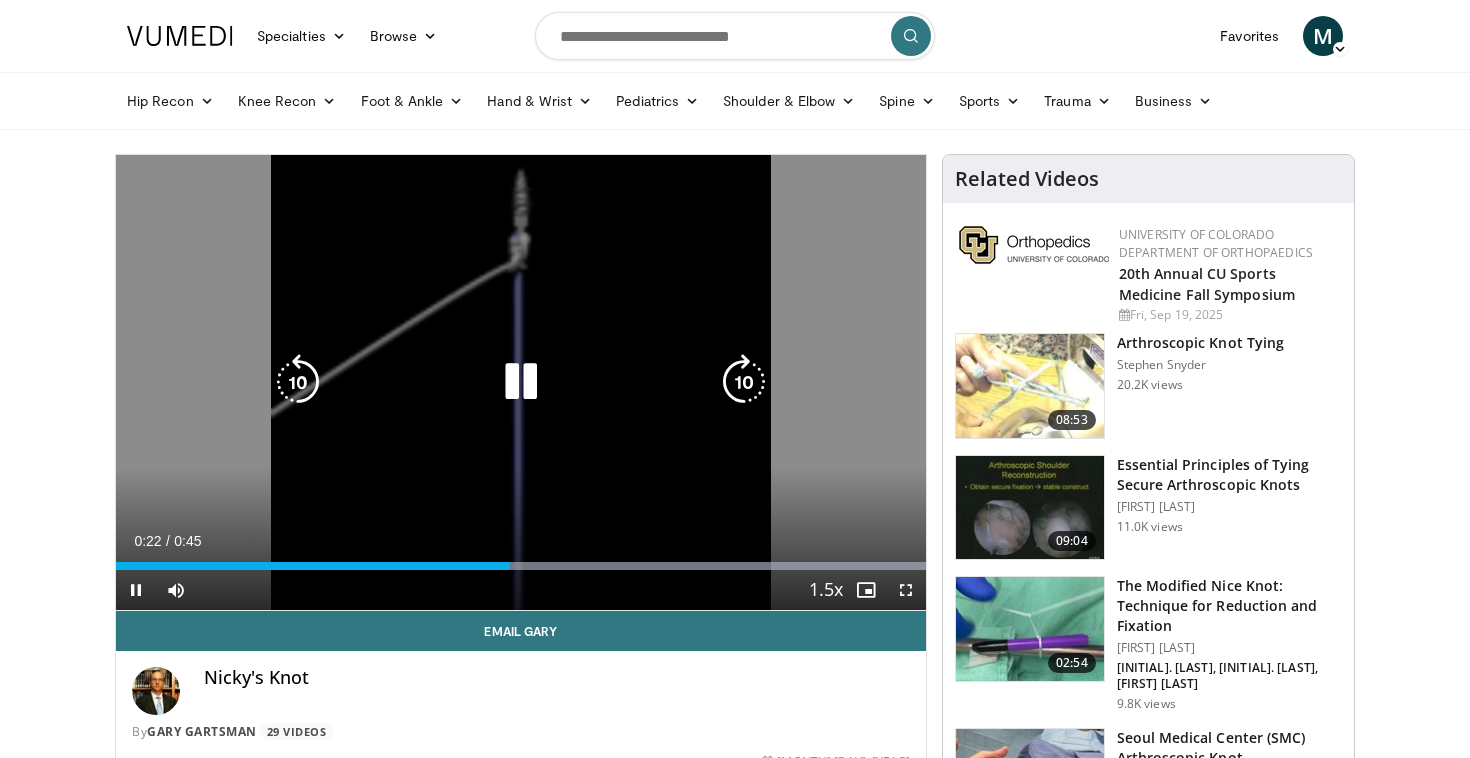 click at bounding box center (521, 382) 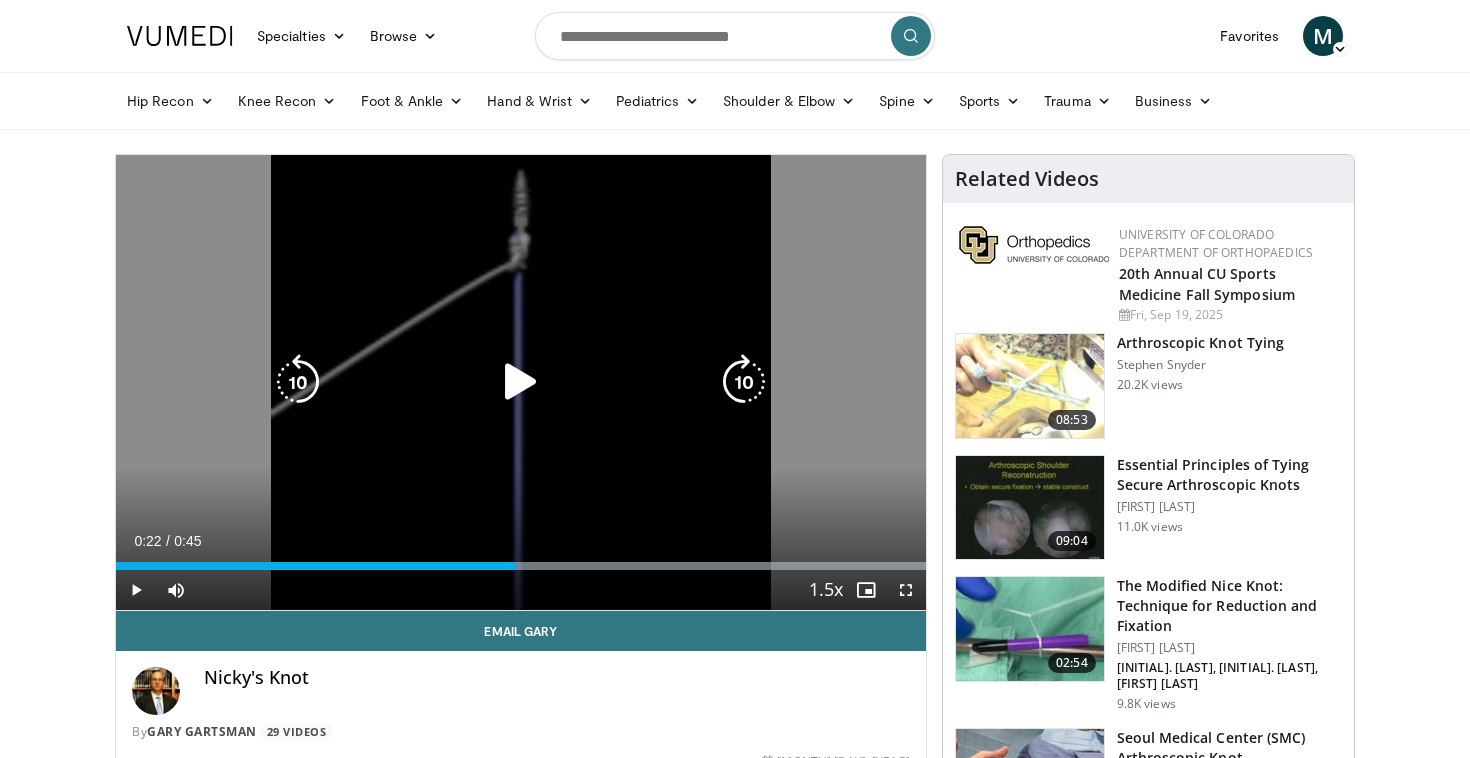 click on "10 seconds
Tap to unmute" at bounding box center [521, 382] 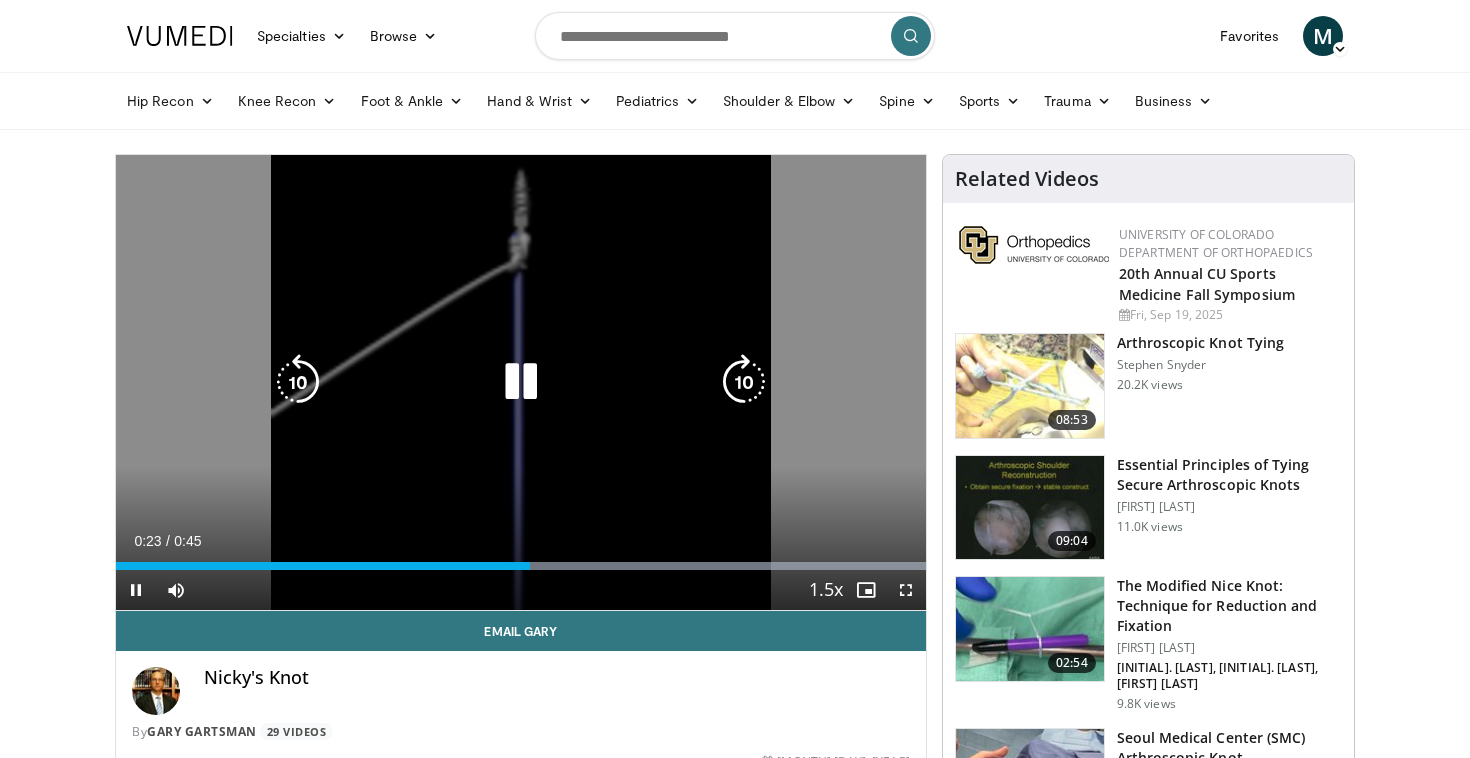 click on "10 seconds
Tap to unmute" at bounding box center (521, 382) 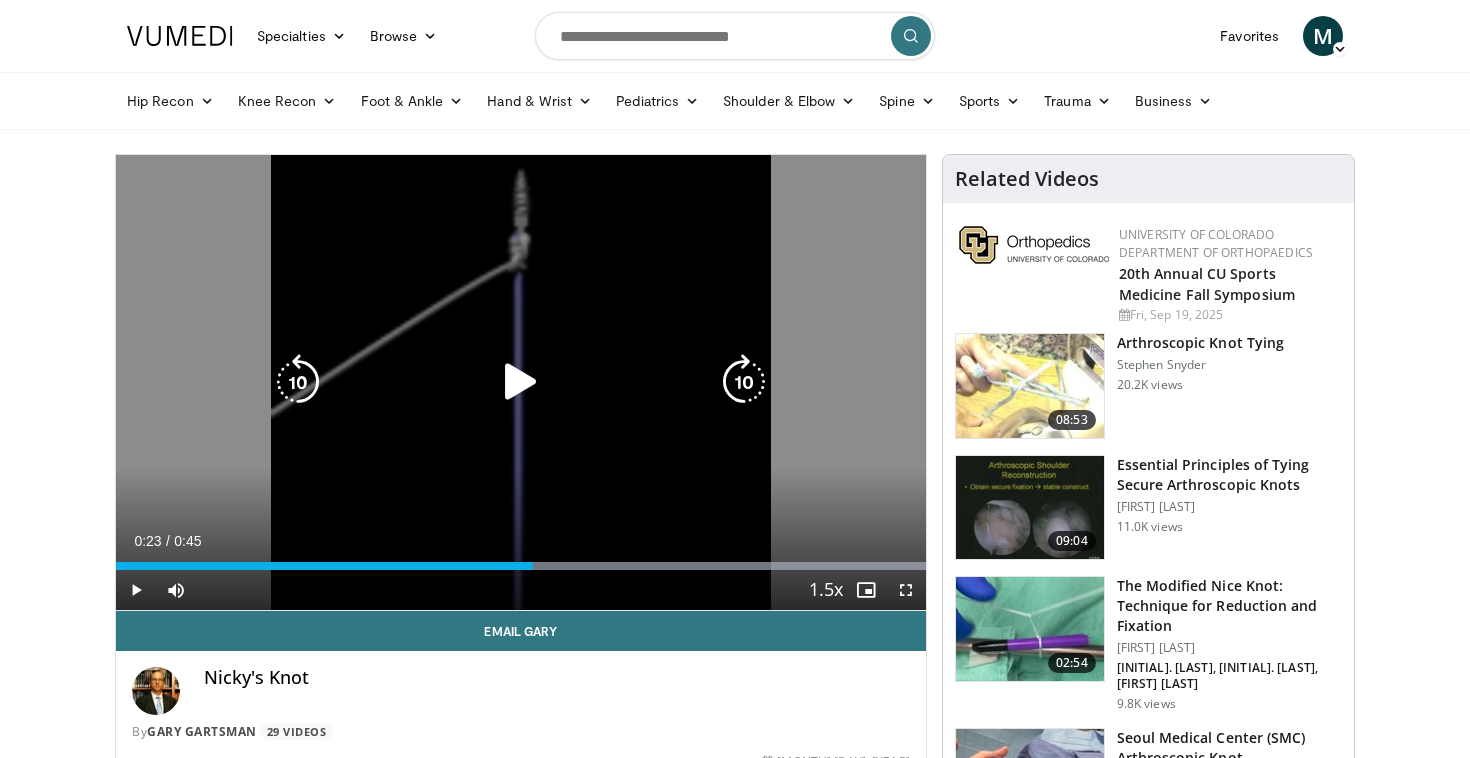 click at bounding box center [521, 382] 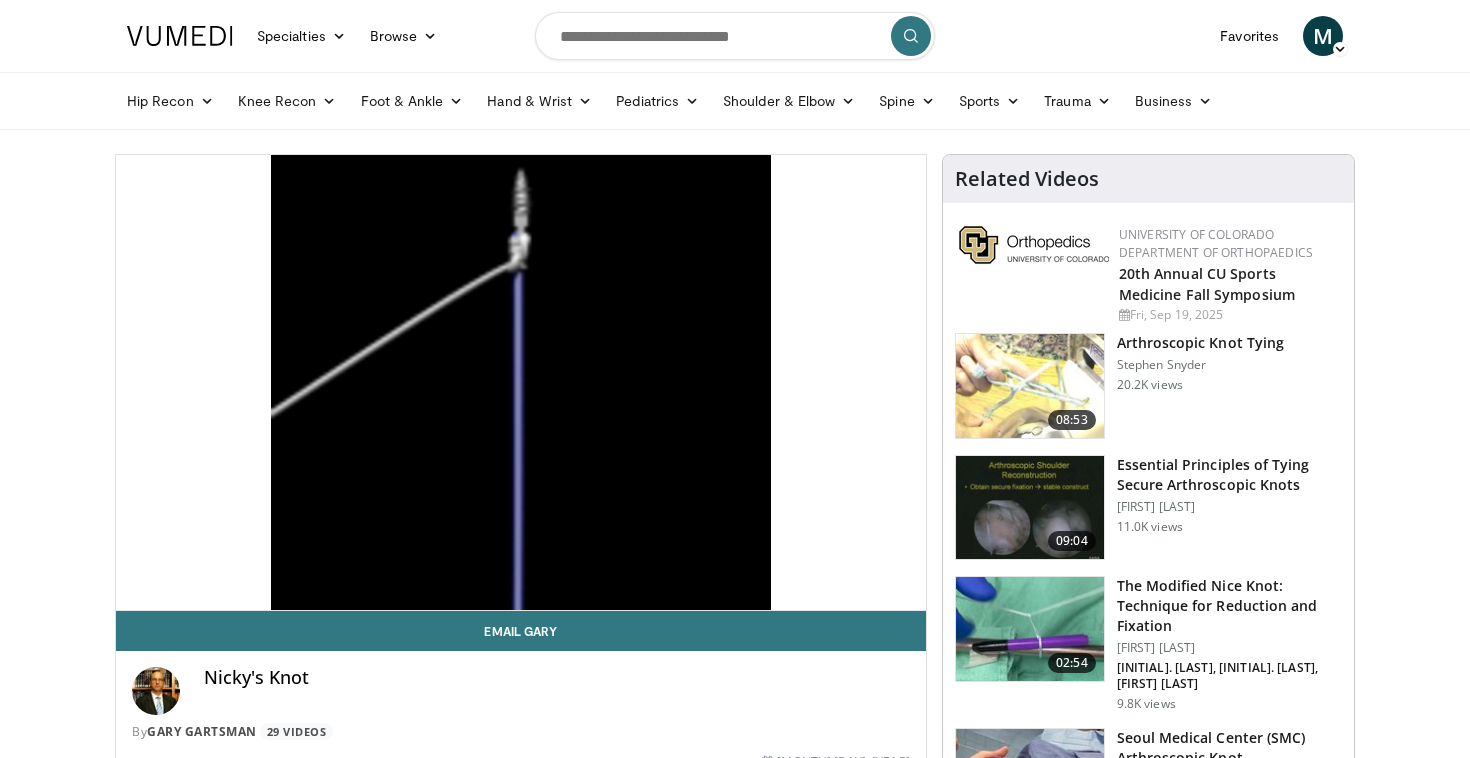 click on "10 seconds
Tap to unmute" at bounding box center (521, 382) 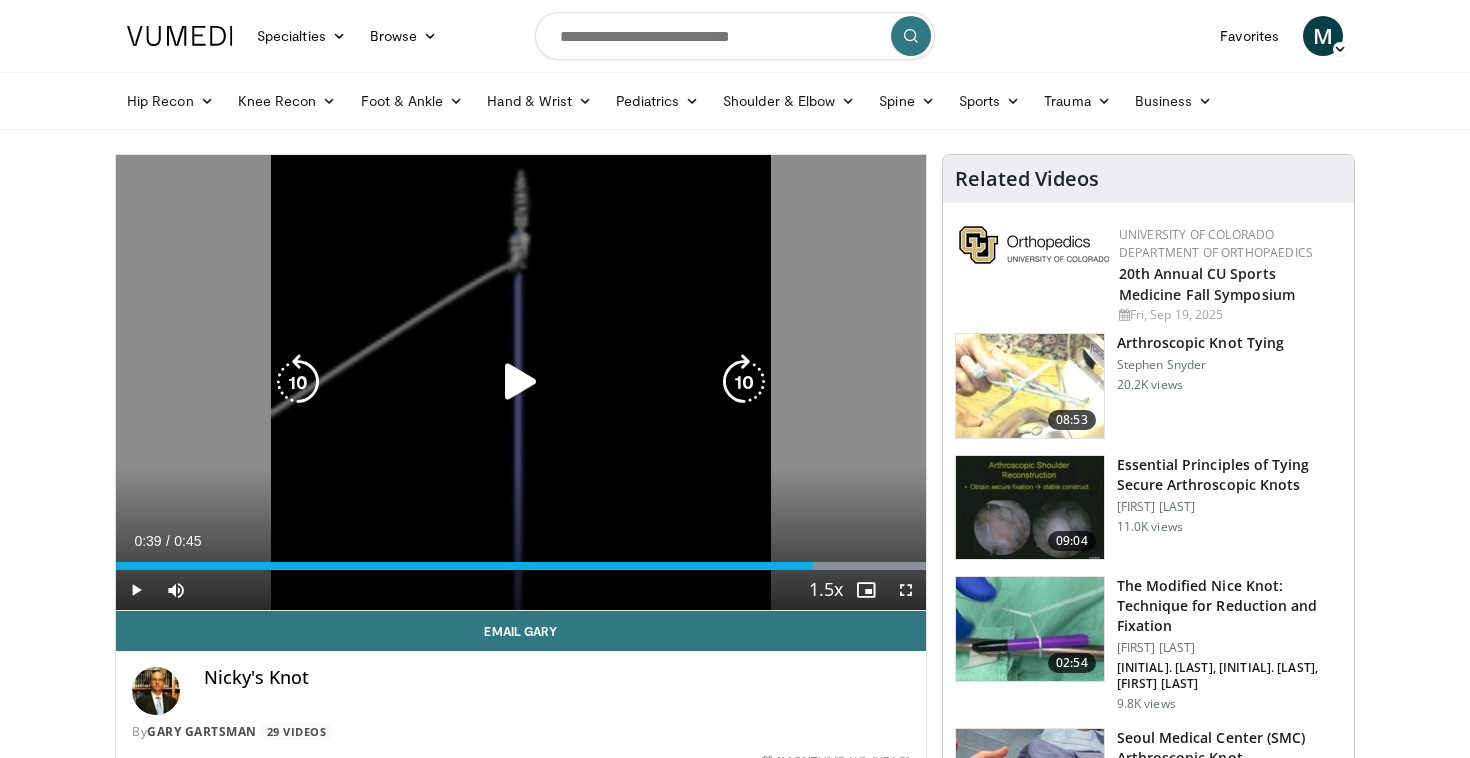 click at bounding box center (521, 382) 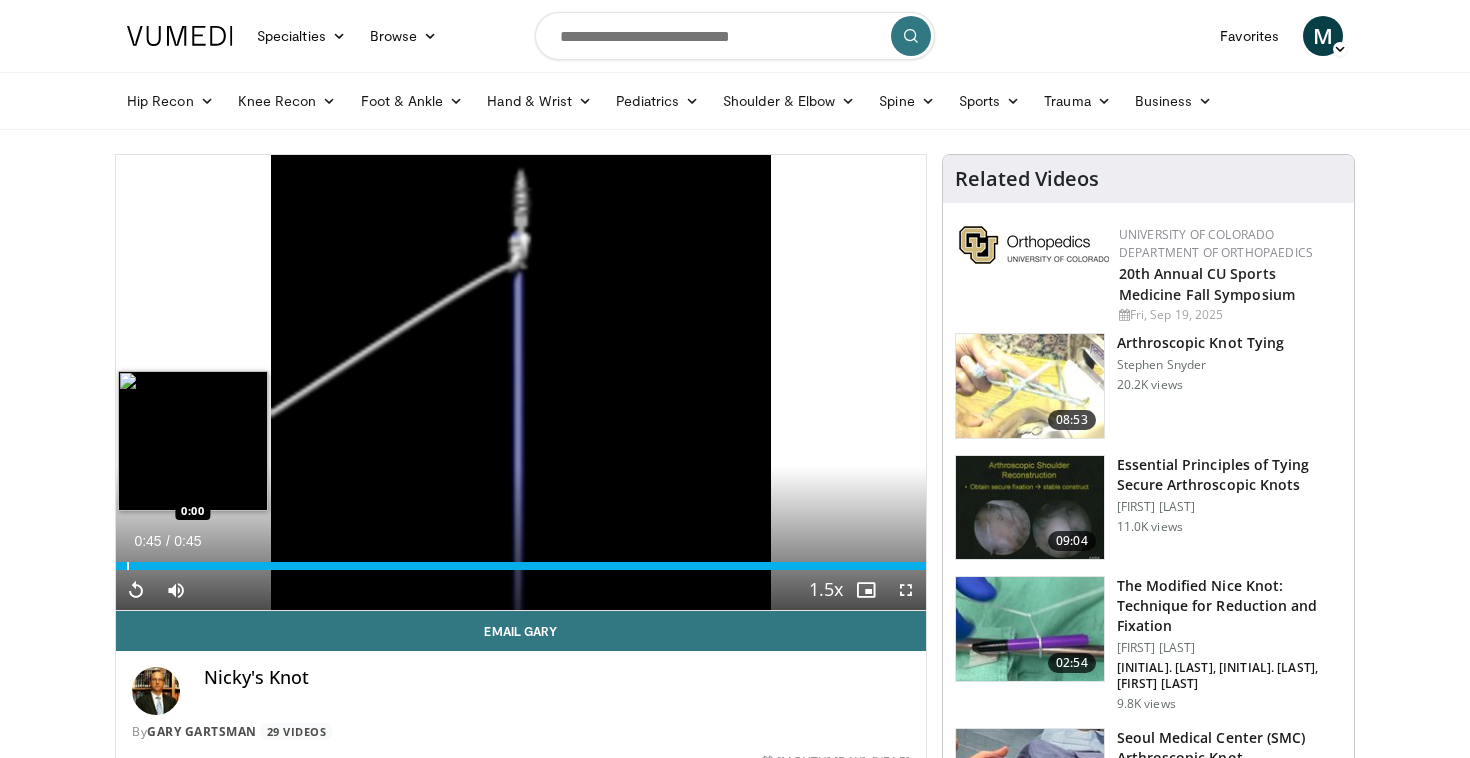 click at bounding box center [128, 566] 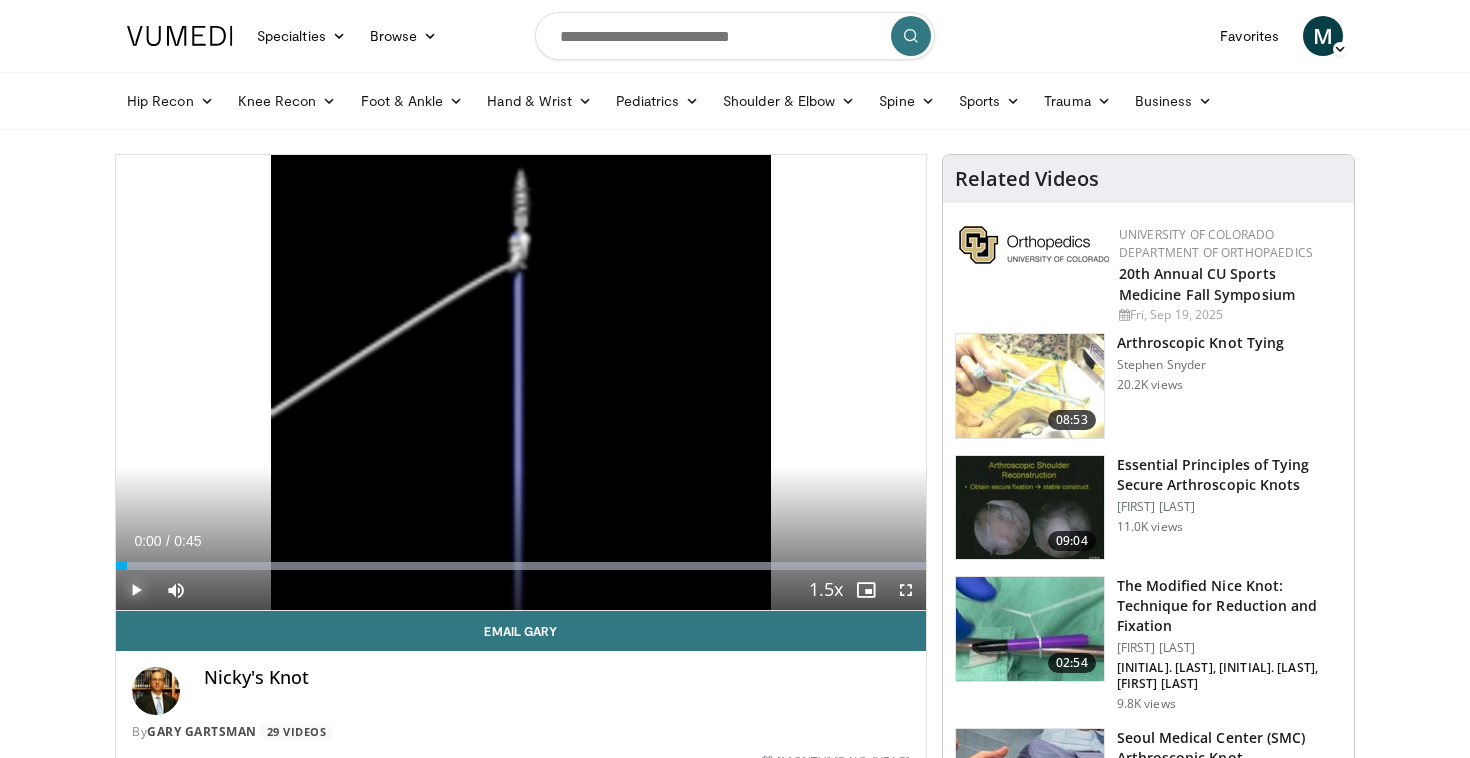 click at bounding box center (136, 590) 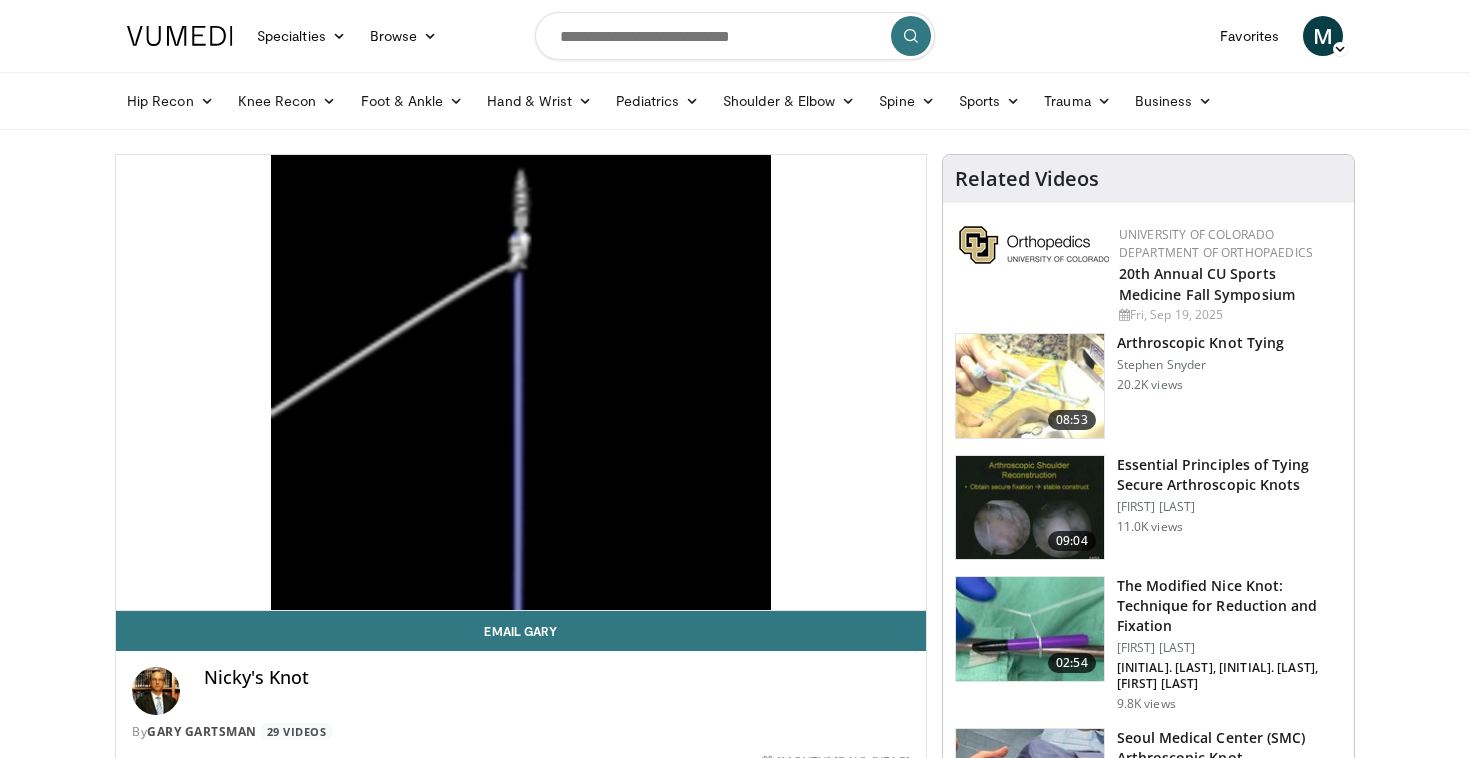 click on "10 seconds
Tap to unmute" at bounding box center [521, 382] 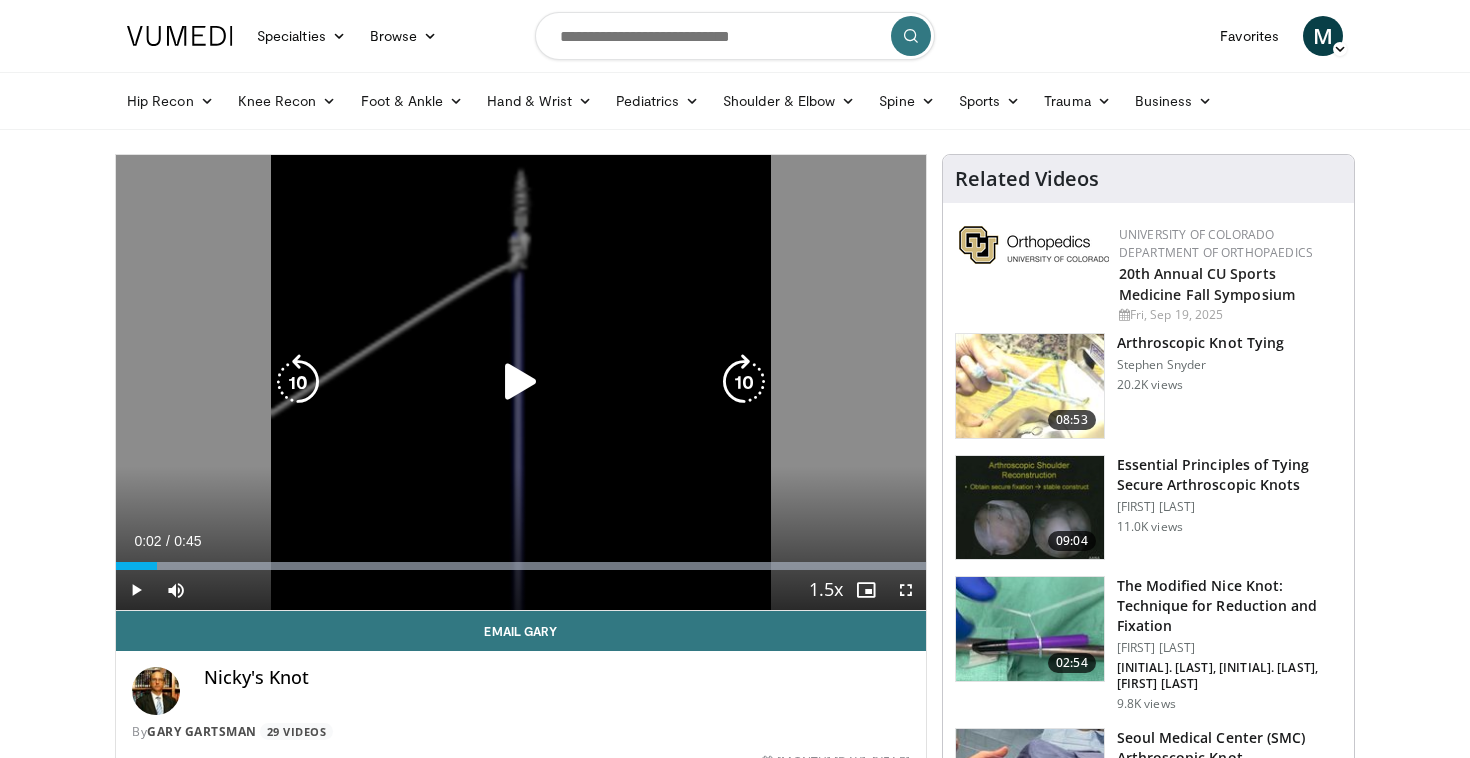 click at bounding box center (521, 382) 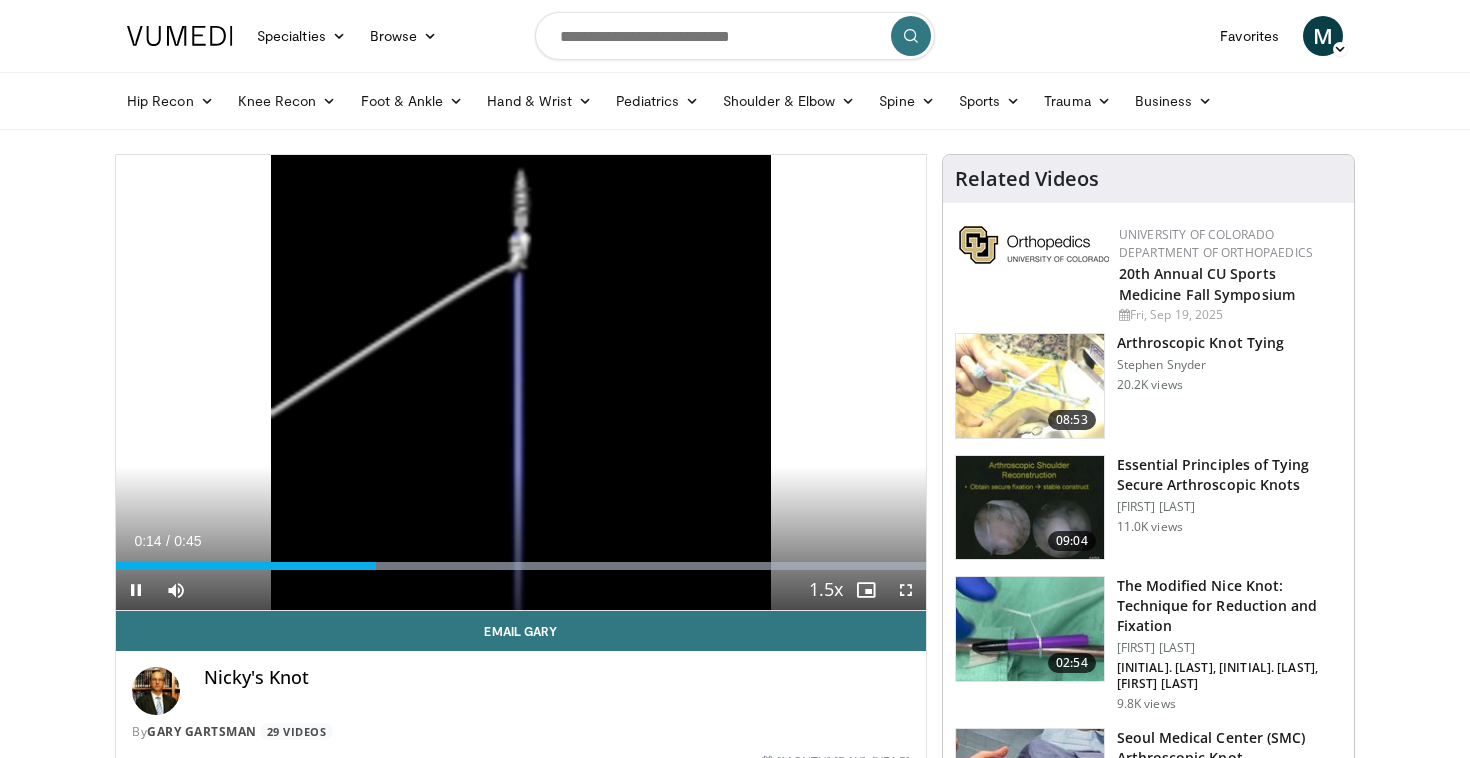 click on "10 seconds
Tap to unmute" at bounding box center [521, 382] 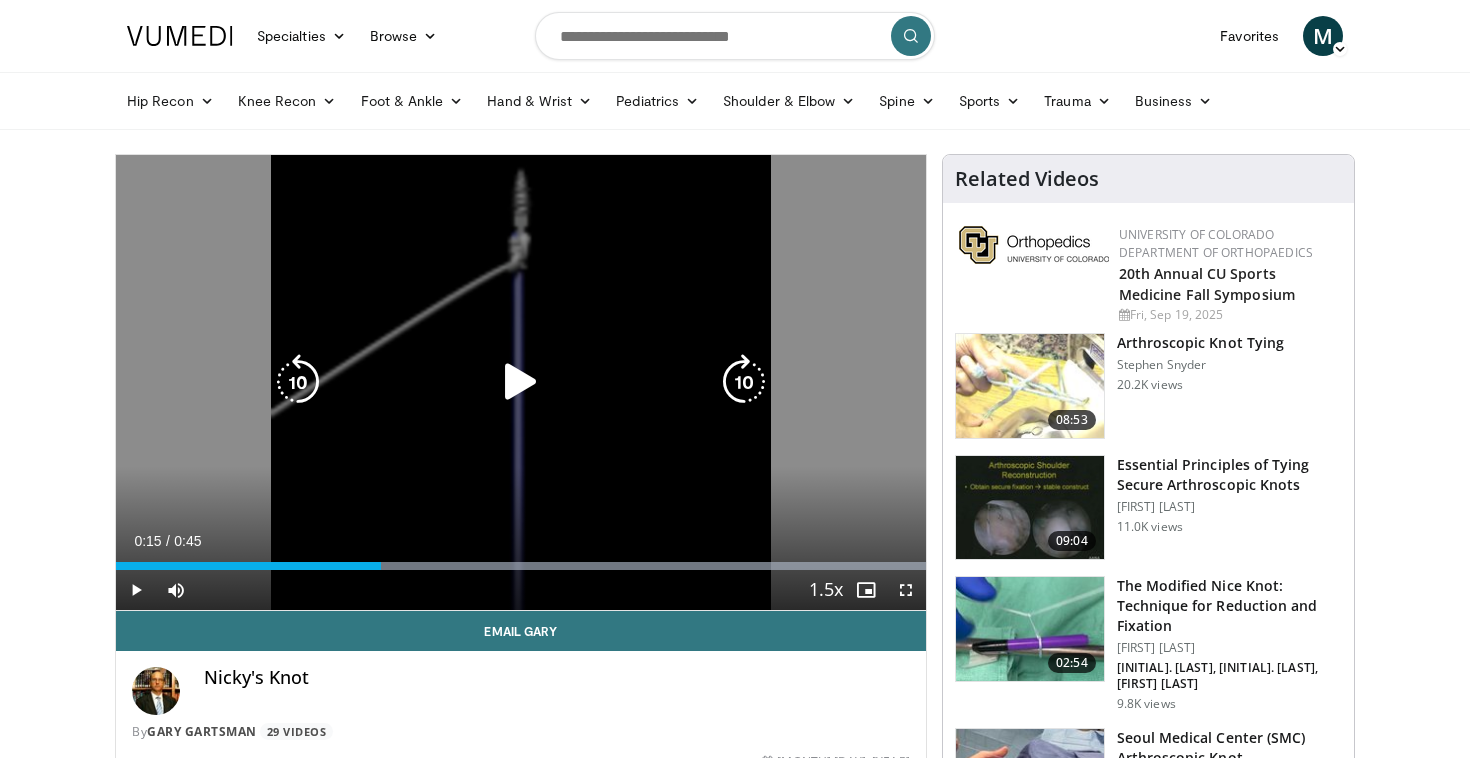 click at bounding box center [521, 382] 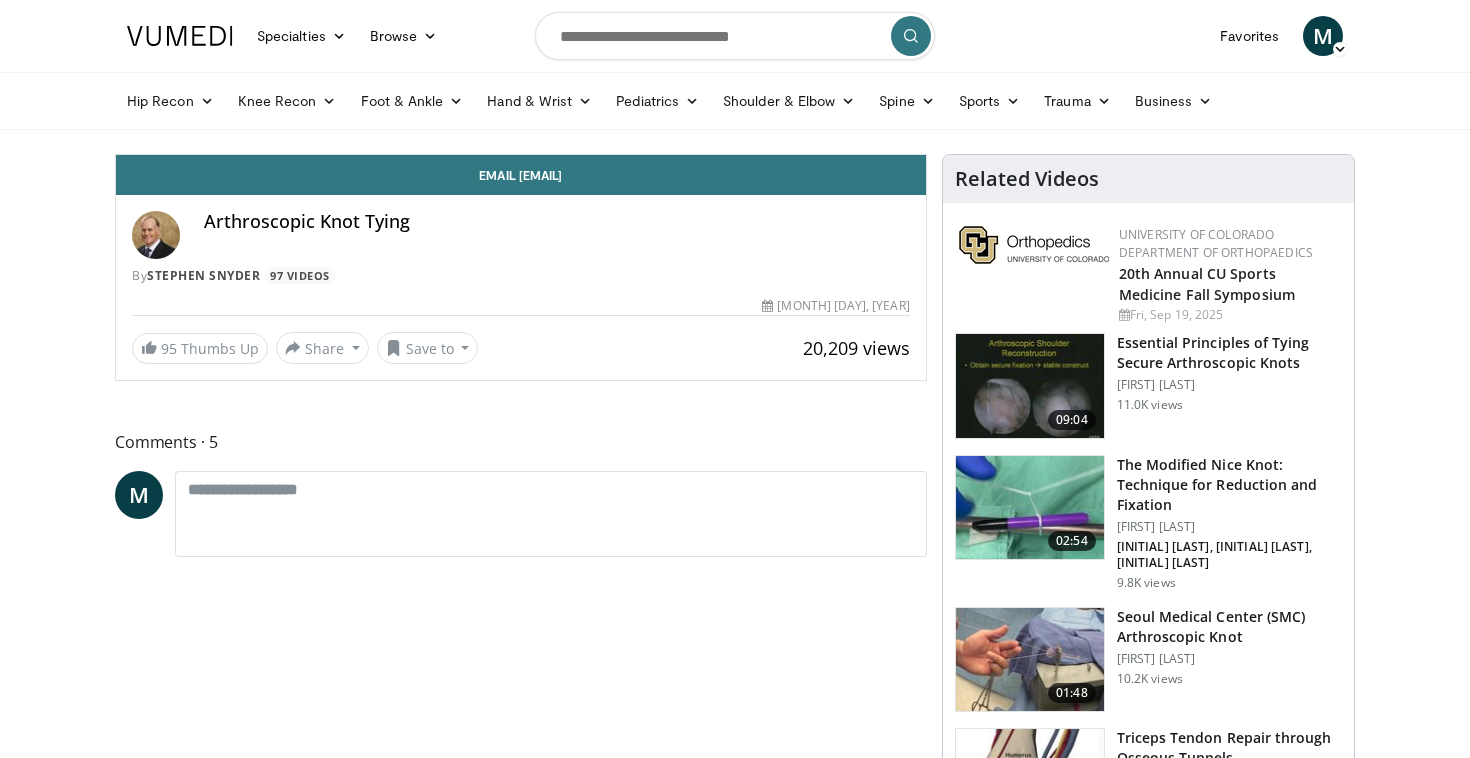 scroll, scrollTop: 0, scrollLeft: 0, axis: both 